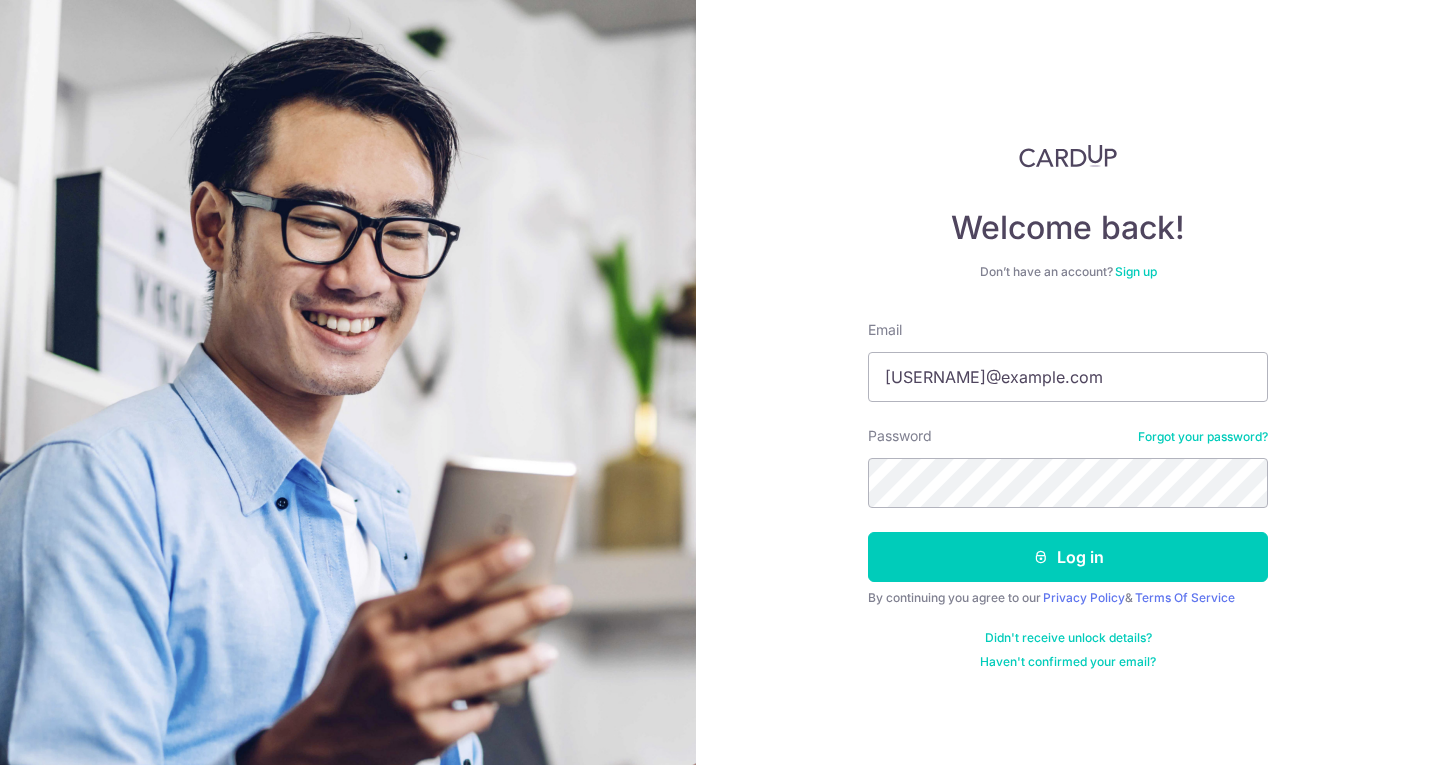 scroll, scrollTop: 0, scrollLeft: 0, axis: both 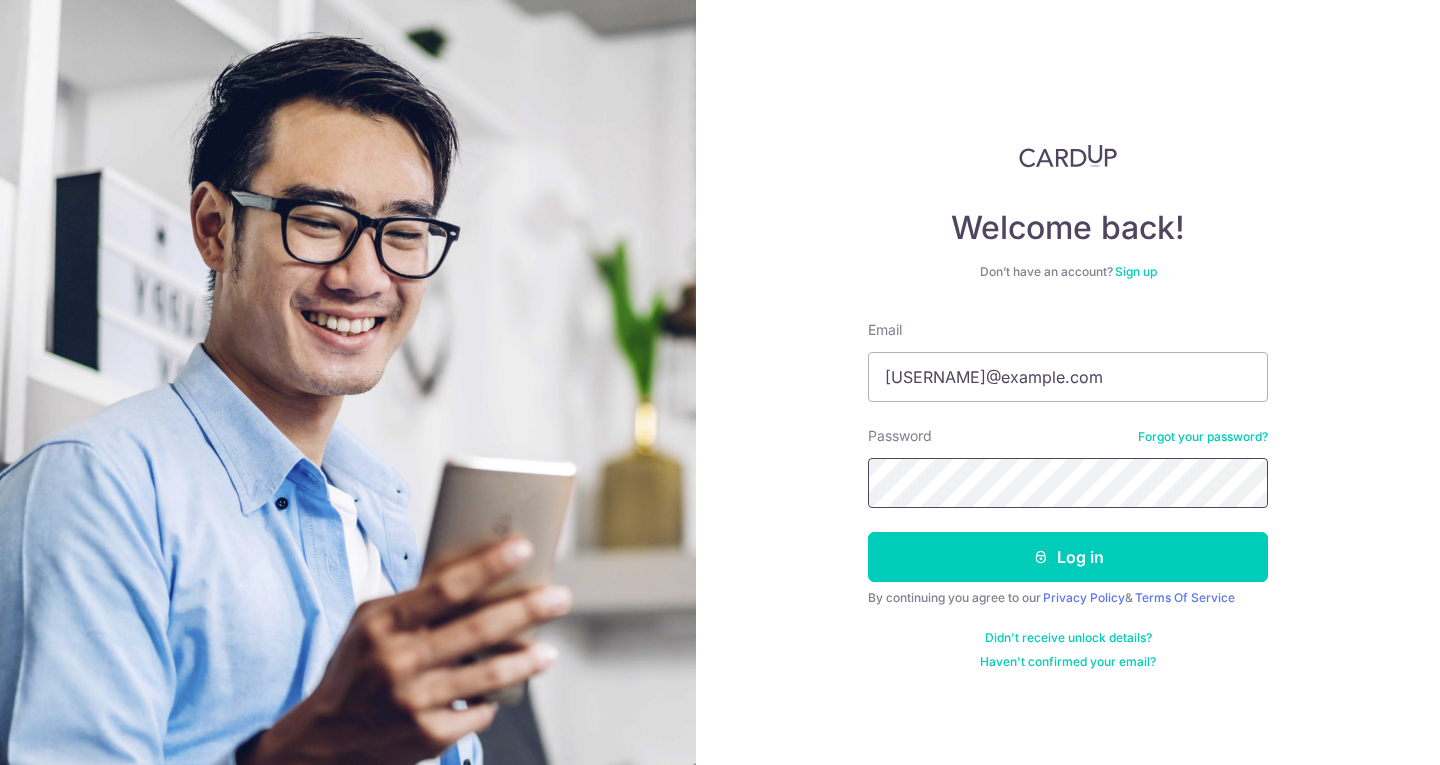 click on "Log in" at bounding box center [1068, 557] 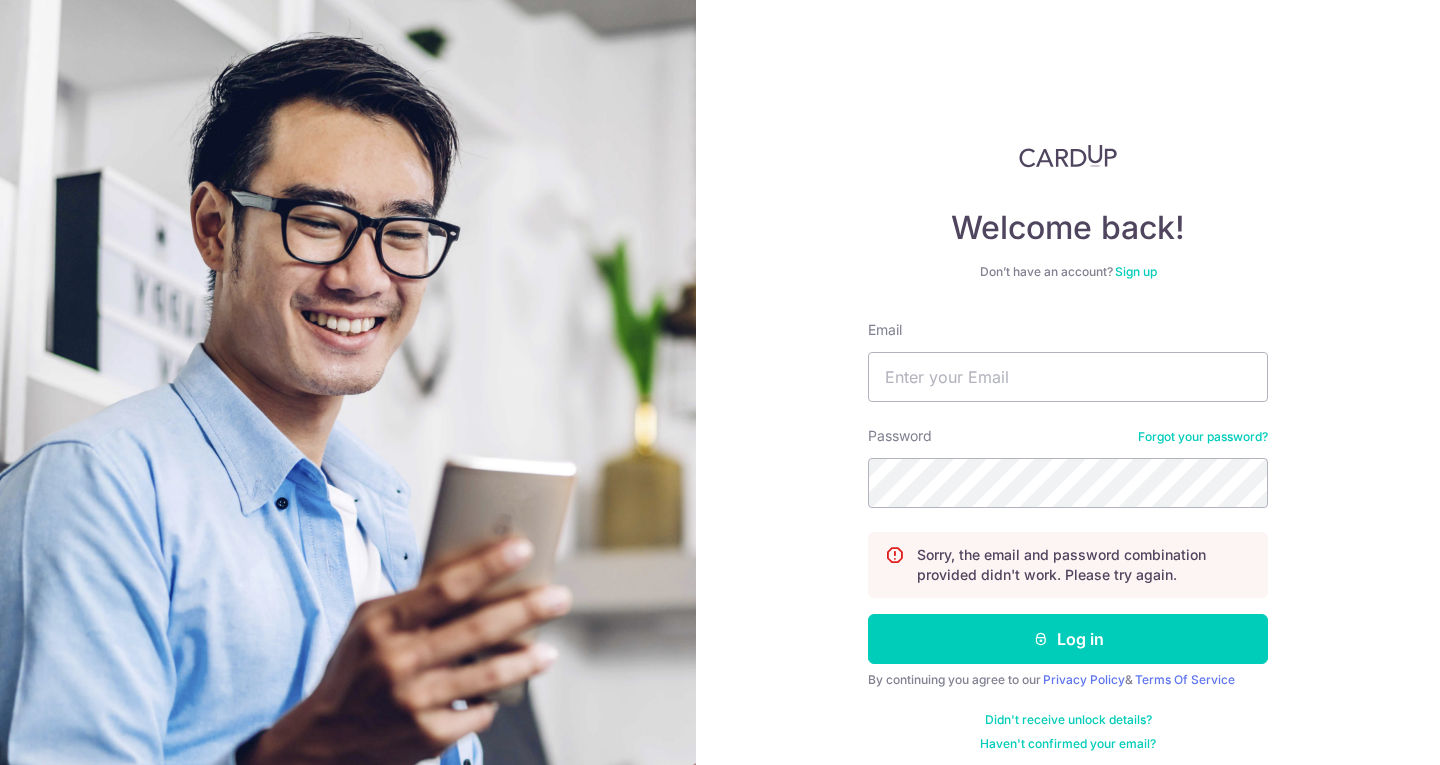 scroll, scrollTop: 0, scrollLeft: 0, axis: both 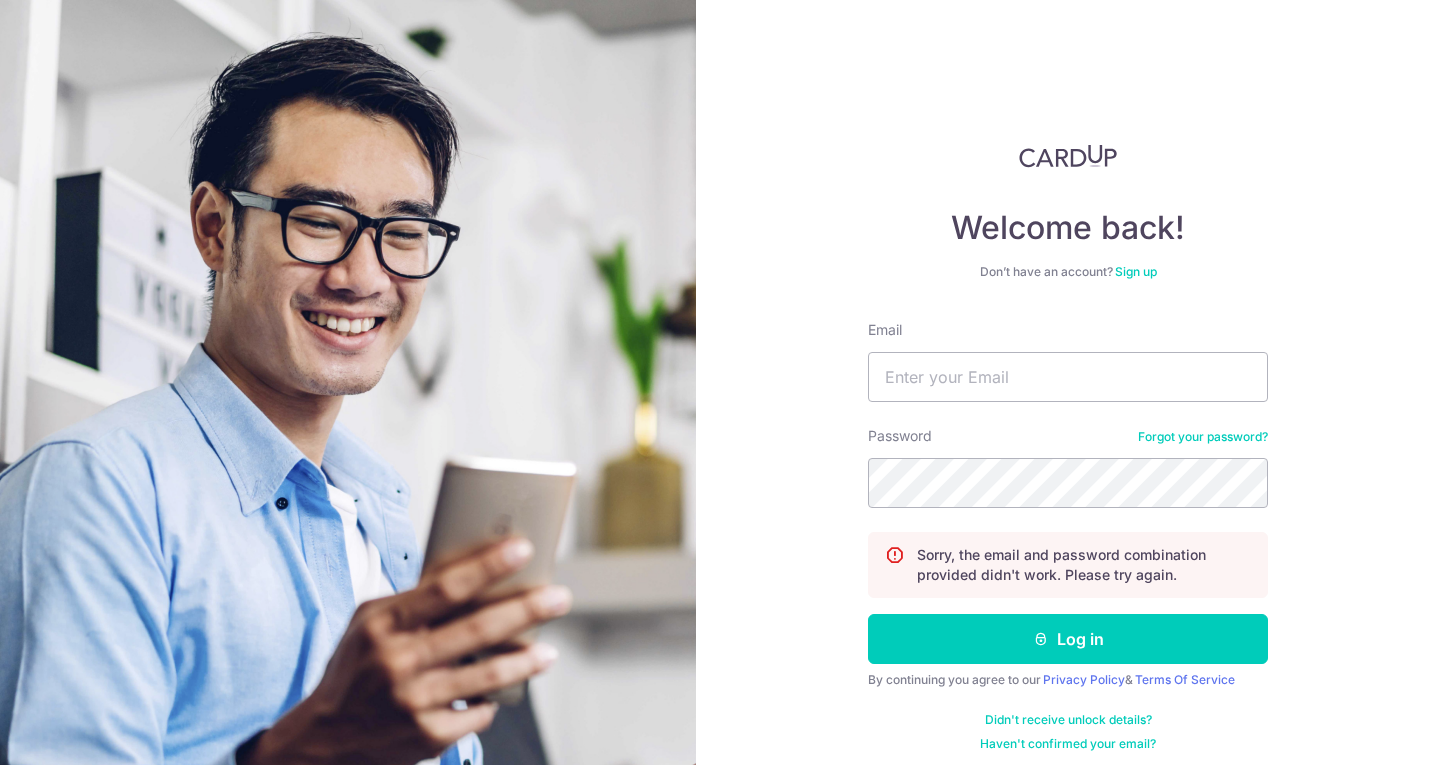 click on "Email
Password
Forgot your password?
Sorry, the email and password combination provided didn't work. Please try again.
Log in
By continuing you agree to our
Privacy Policy
&  Terms Of Service
Didn't receive unlock details?
Haven't confirmed your email?" at bounding box center [1068, 536] 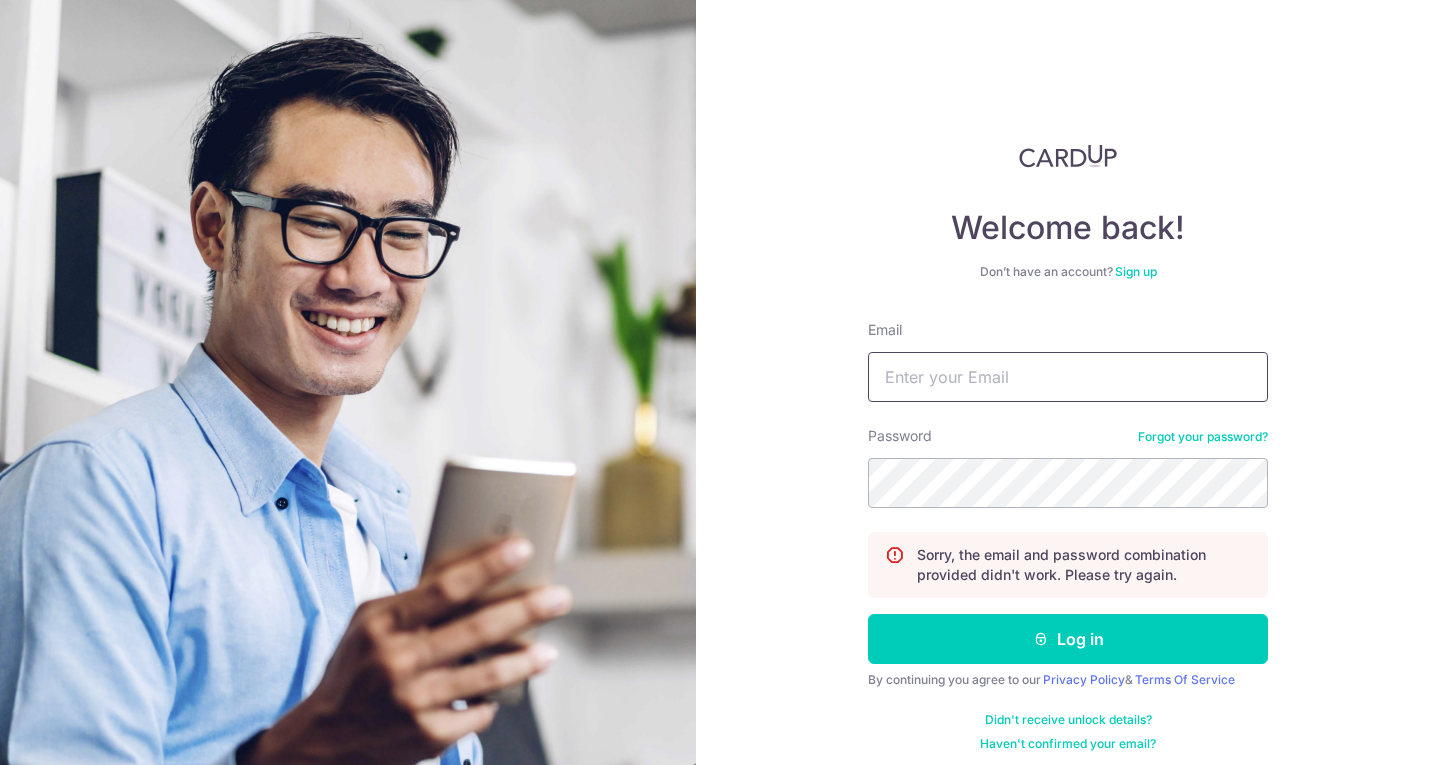 click on "Email" at bounding box center (1068, 377) 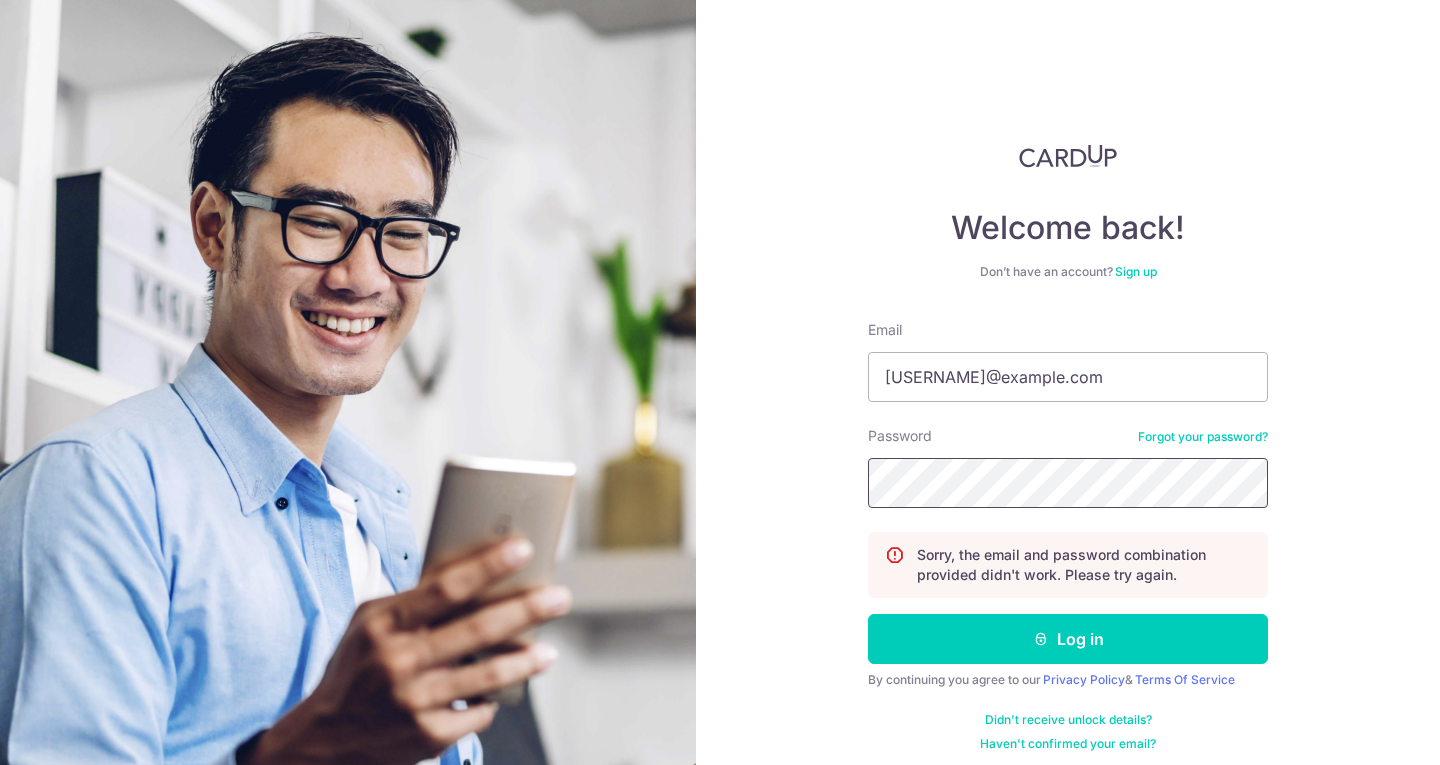 click on "Log in" at bounding box center [1068, 639] 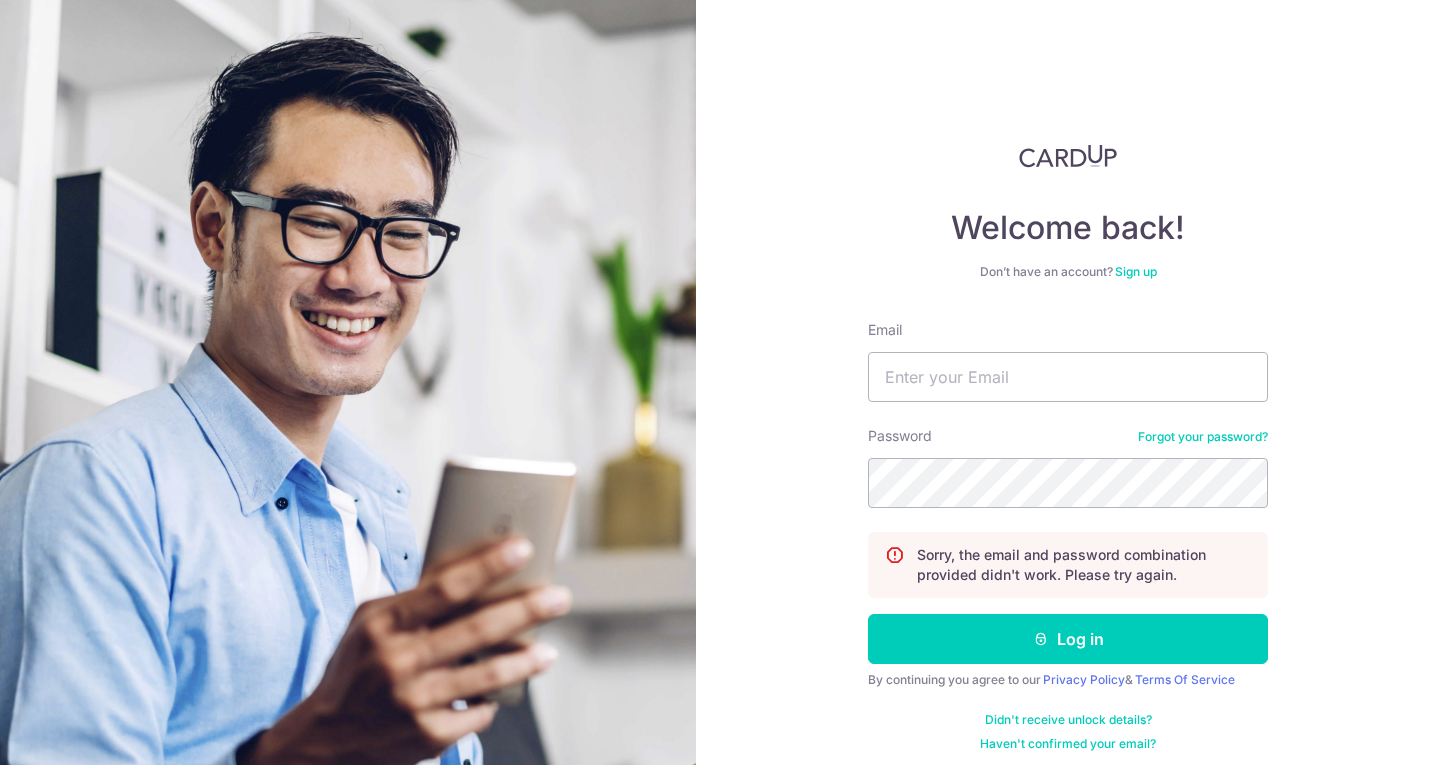 scroll, scrollTop: 0, scrollLeft: 0, axis: both 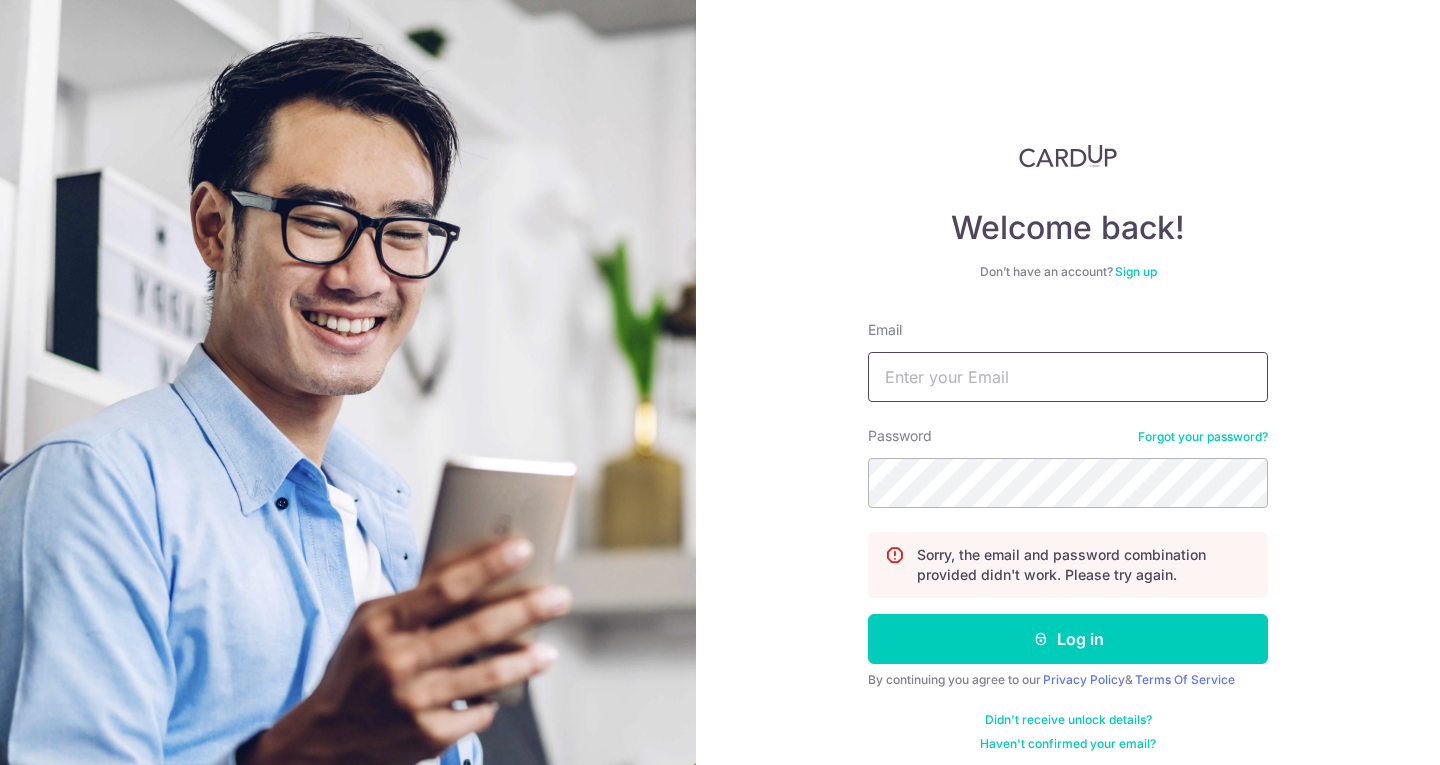 click on "Email" at bounding box center (1068, 377) 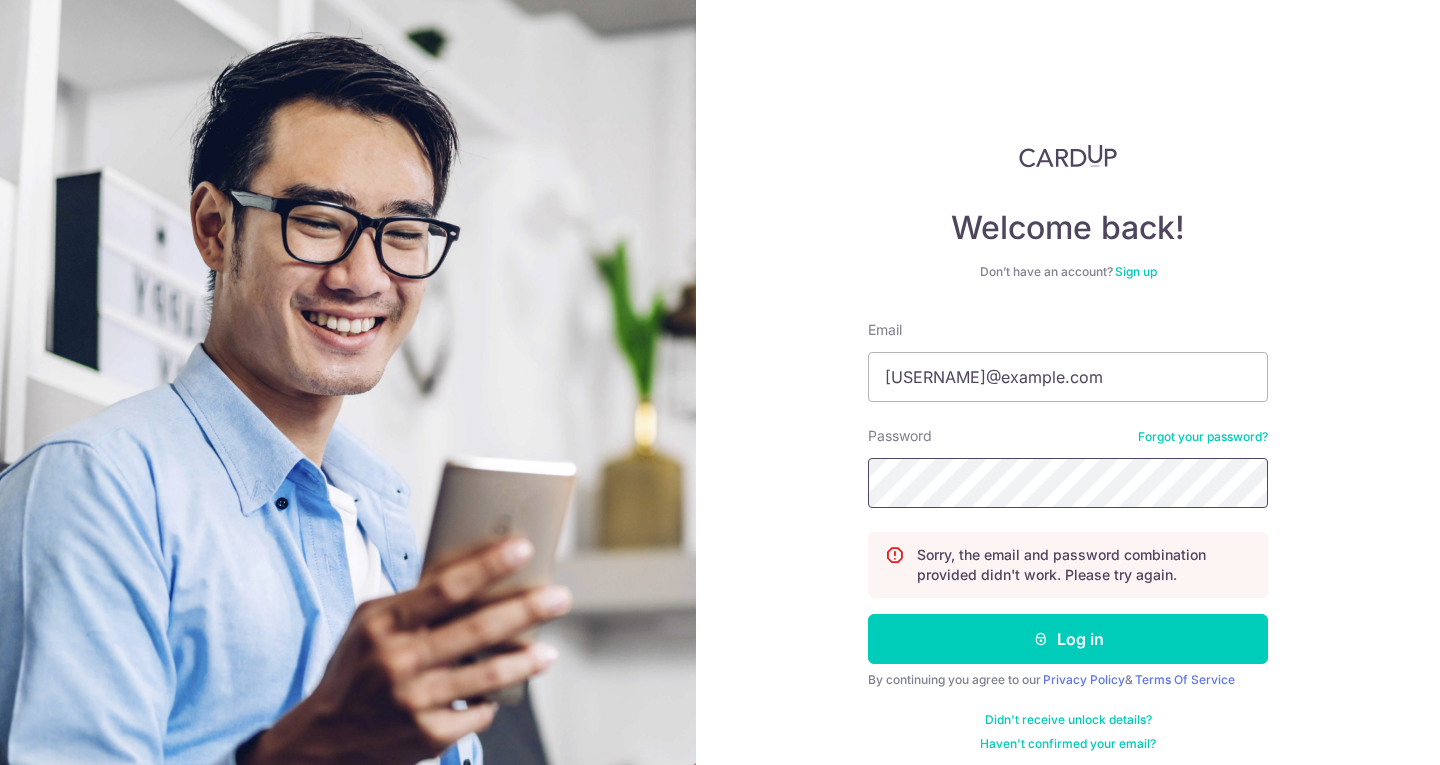 click on "Log in" at bounding box center [1068, 639] 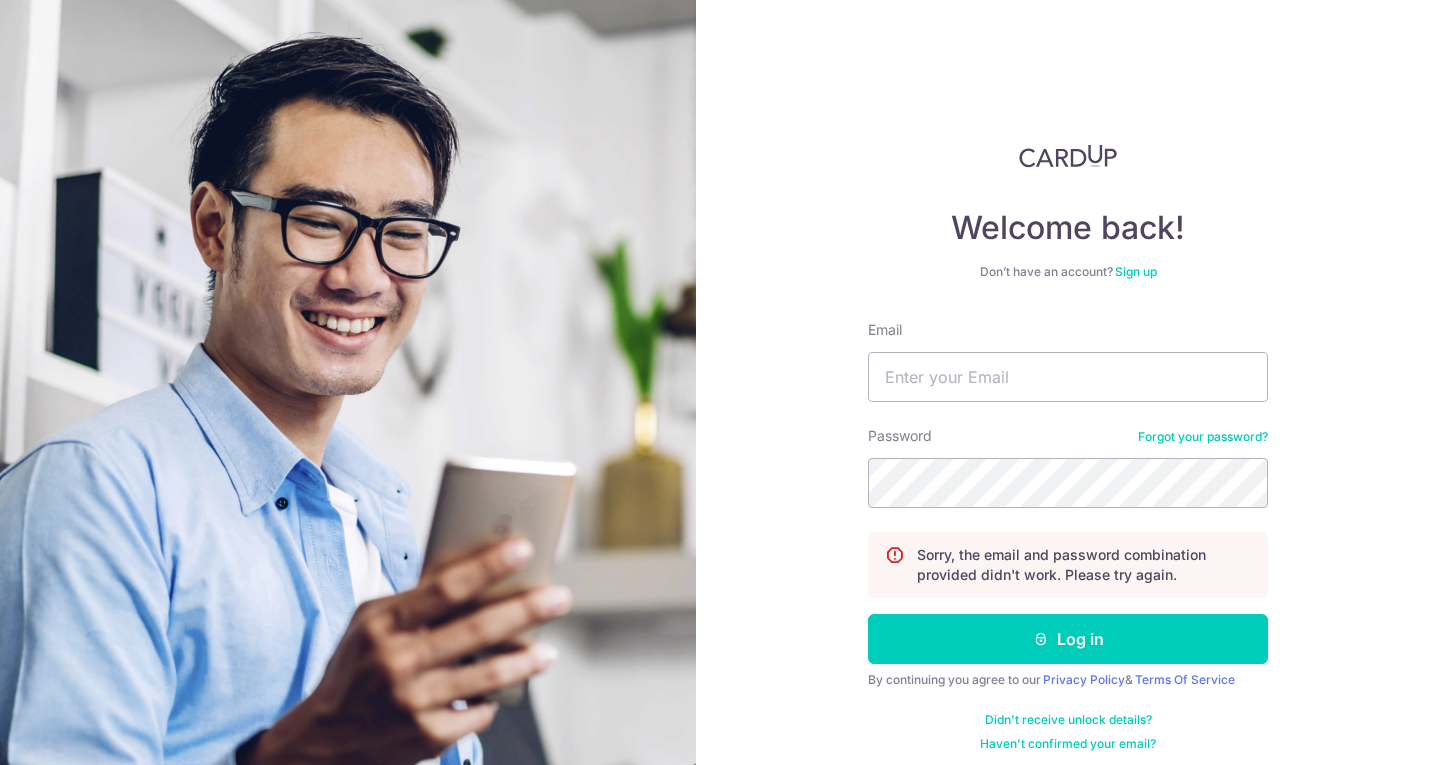scroll, scrollTop: 0, scrollLeft: 0, axis: both 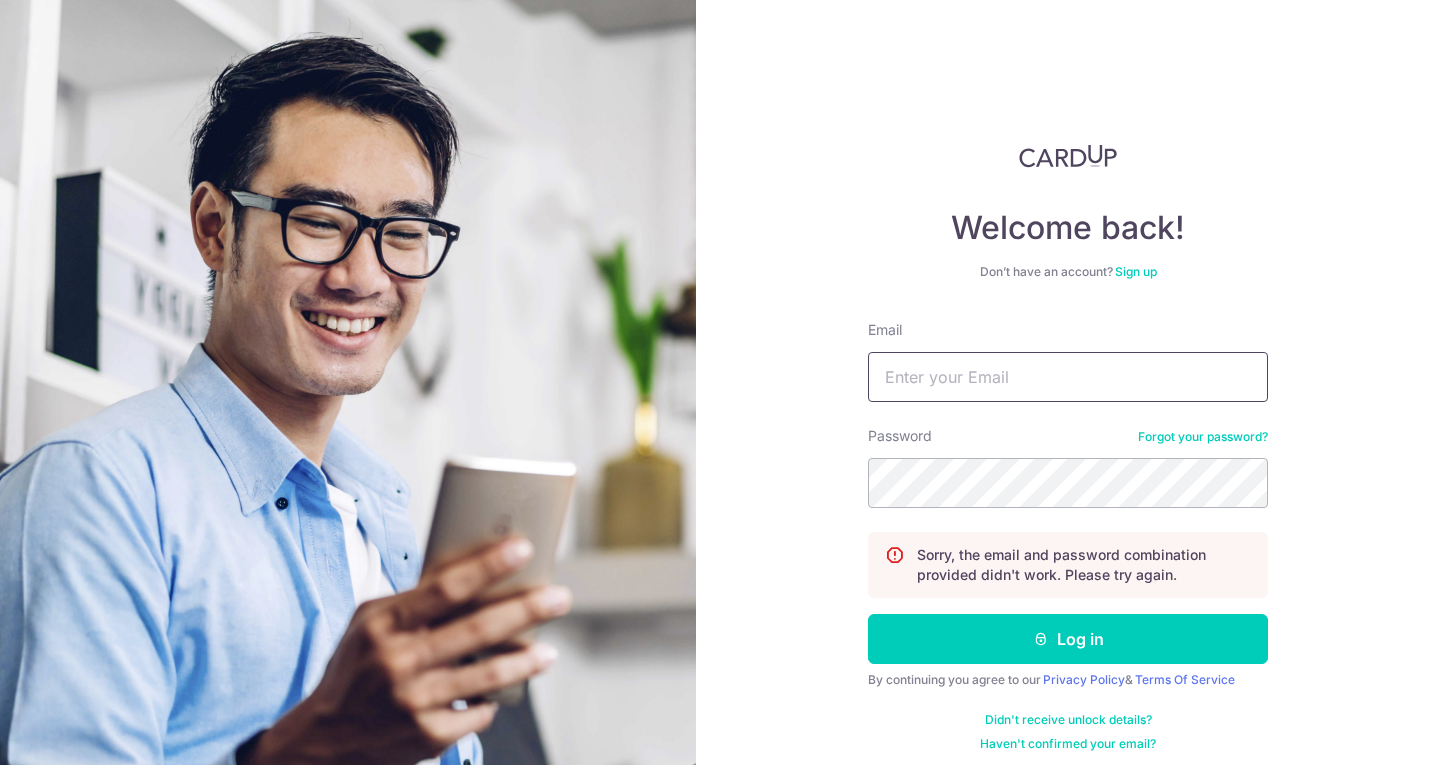 click on "Email" at bounding box center (1068, 377) 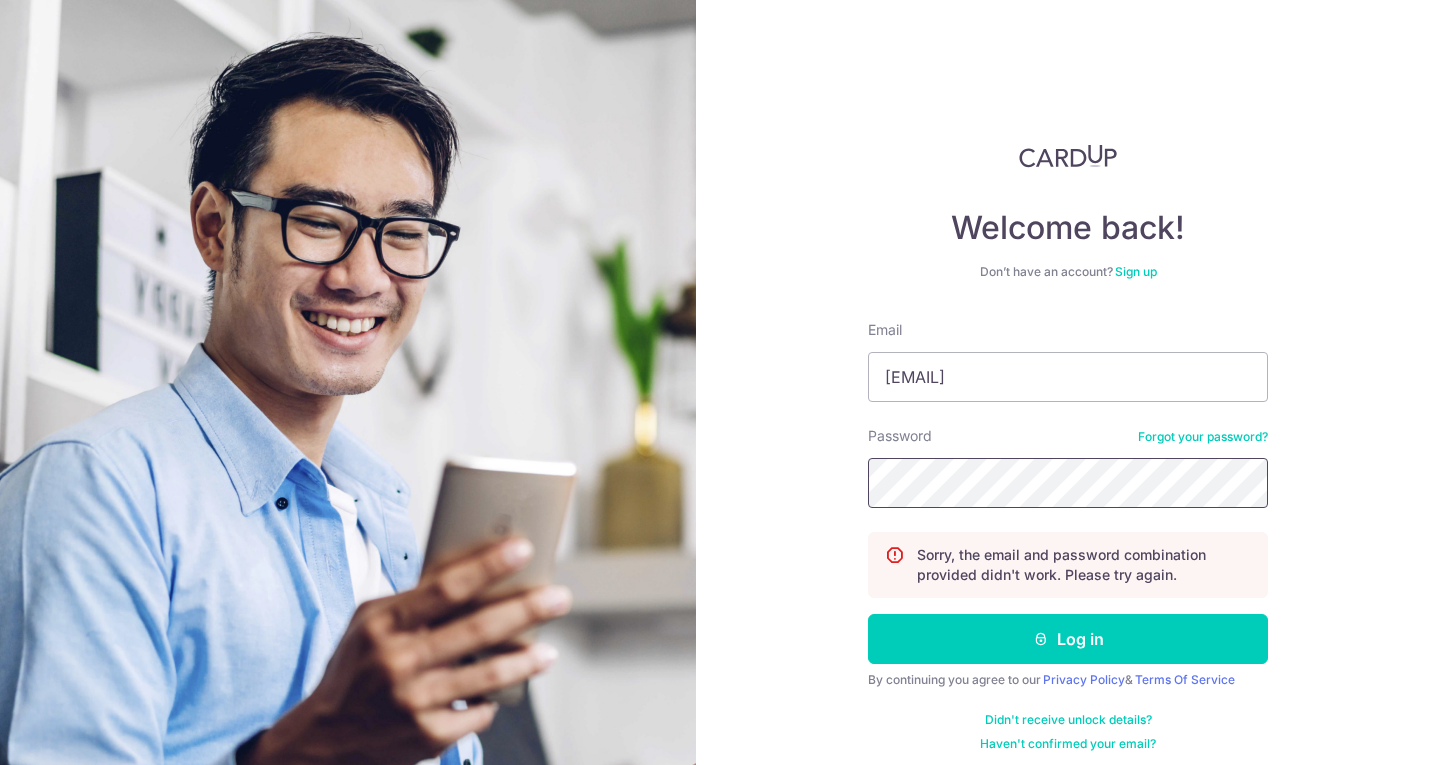 click on "Log in" at bounding box center (1068, 639) 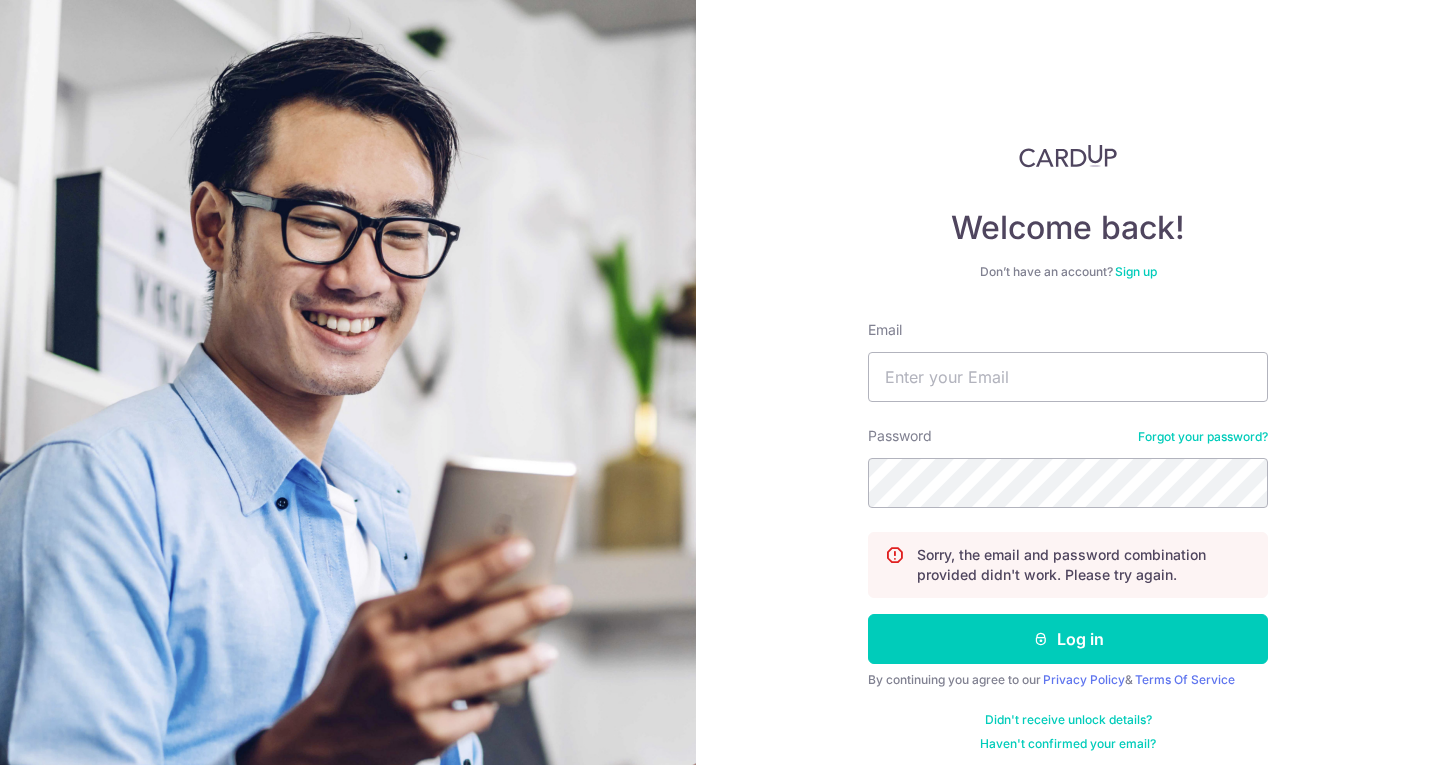 scroll, scrollTop: 0, scrollLeft: 0, axis: both 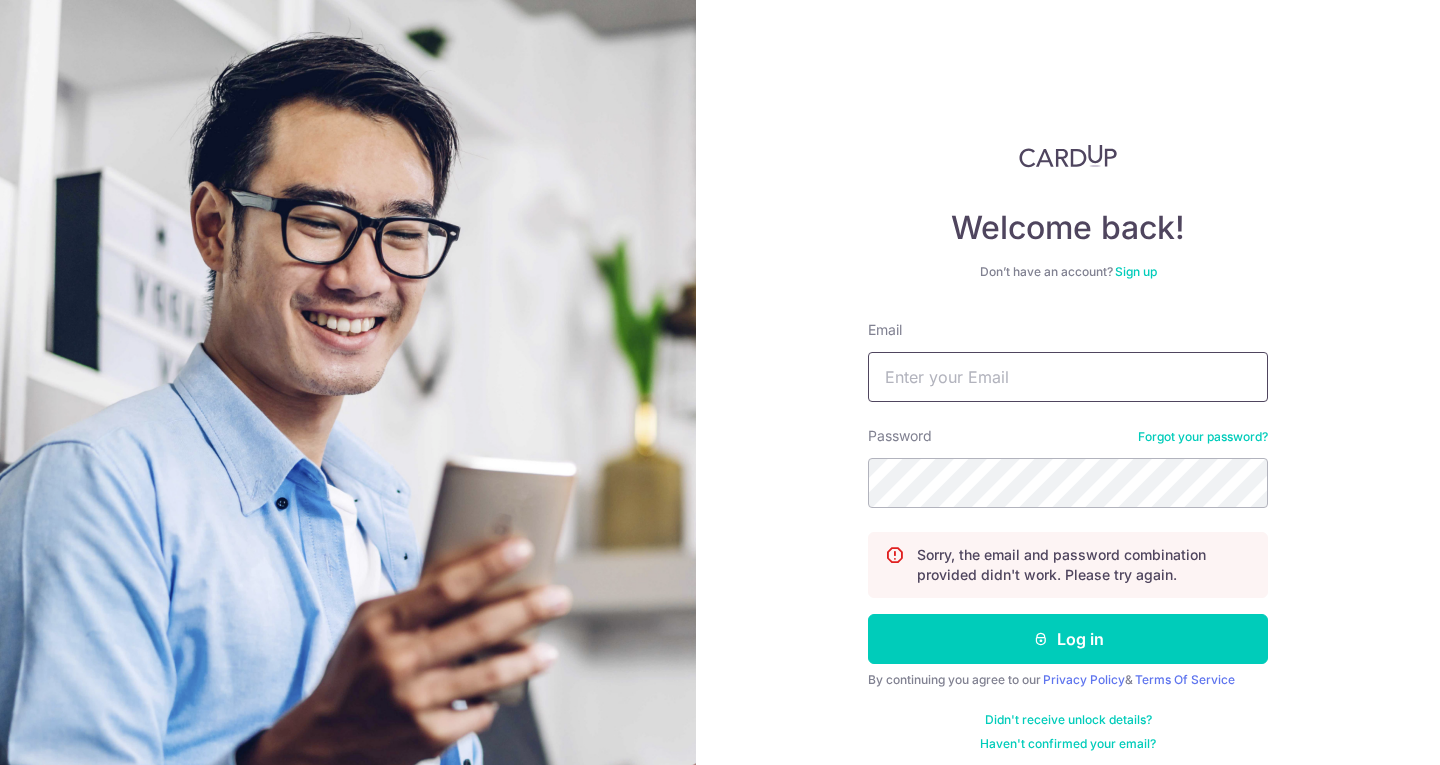 click on "Email" at bounding box center (1068, 377) 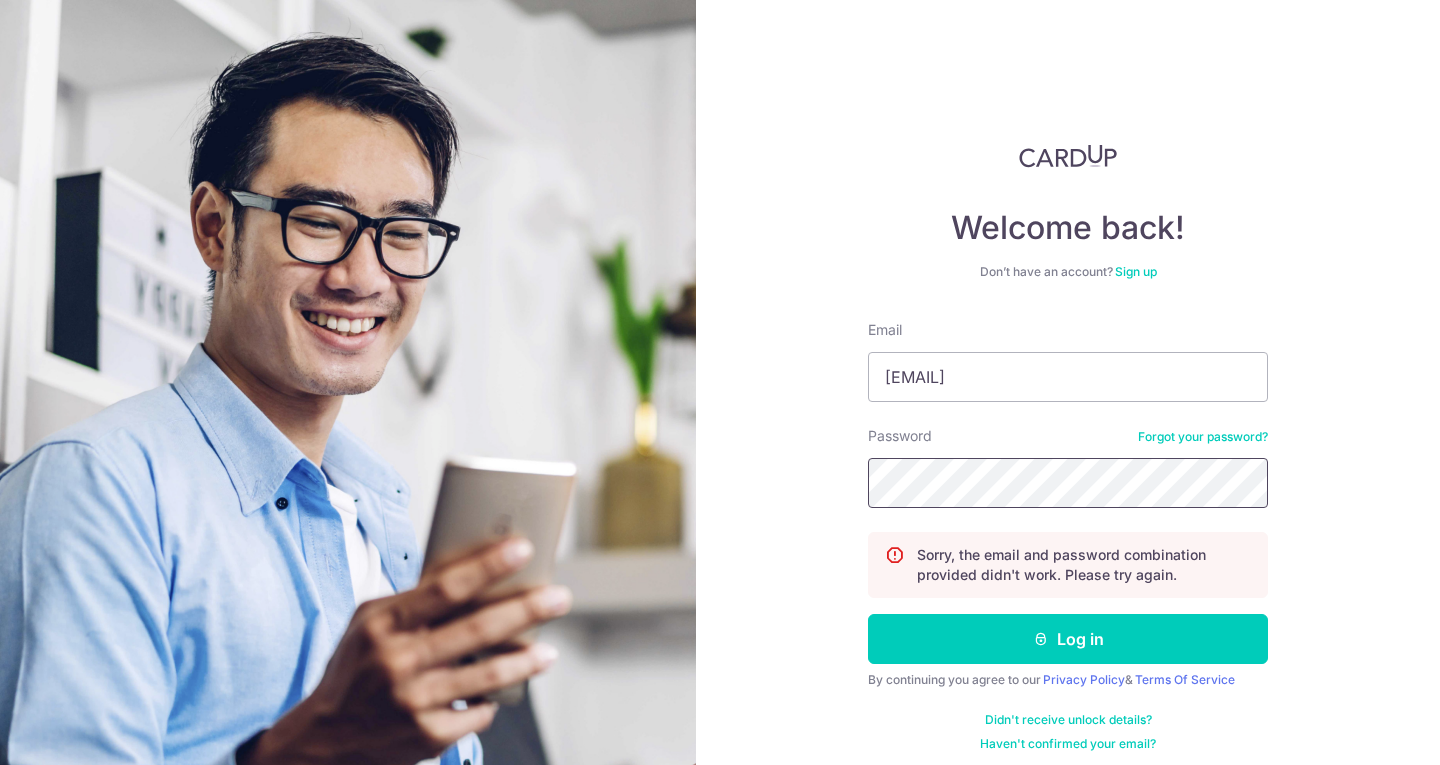 click on "Log in" at bounding box center [1068, 639] 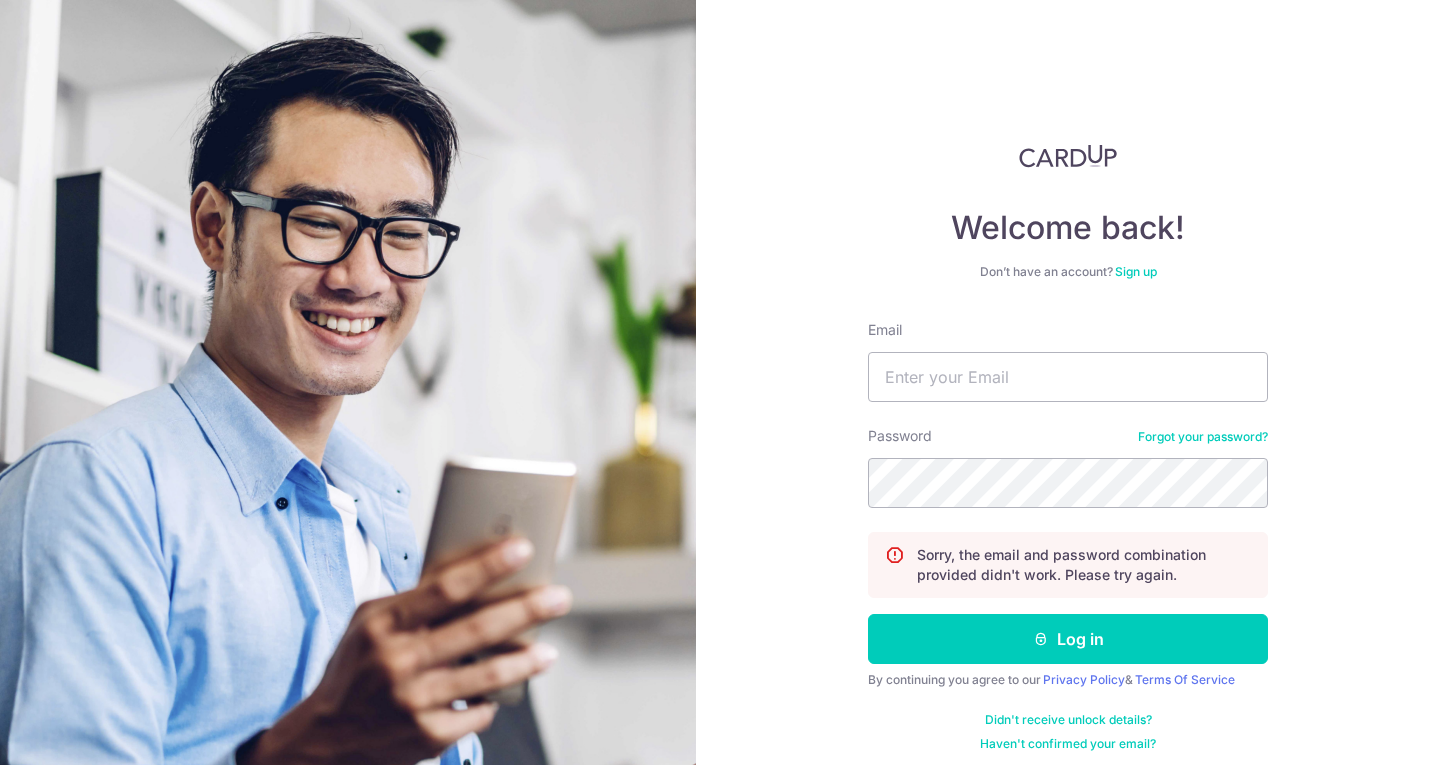scroll, scrollTop: 0, scrollLeft: 0, axis: both 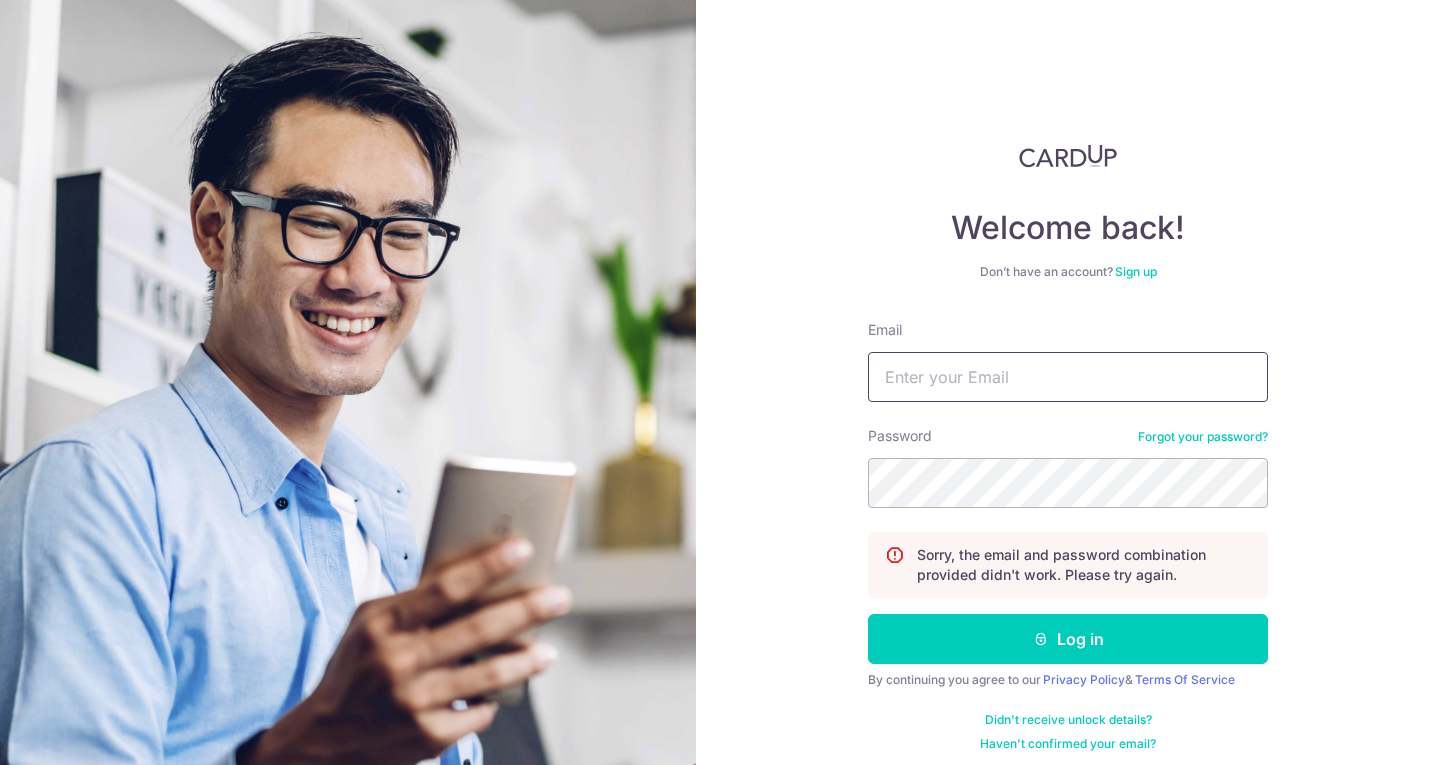 click on "Email" at bounding box center [1068, 377] 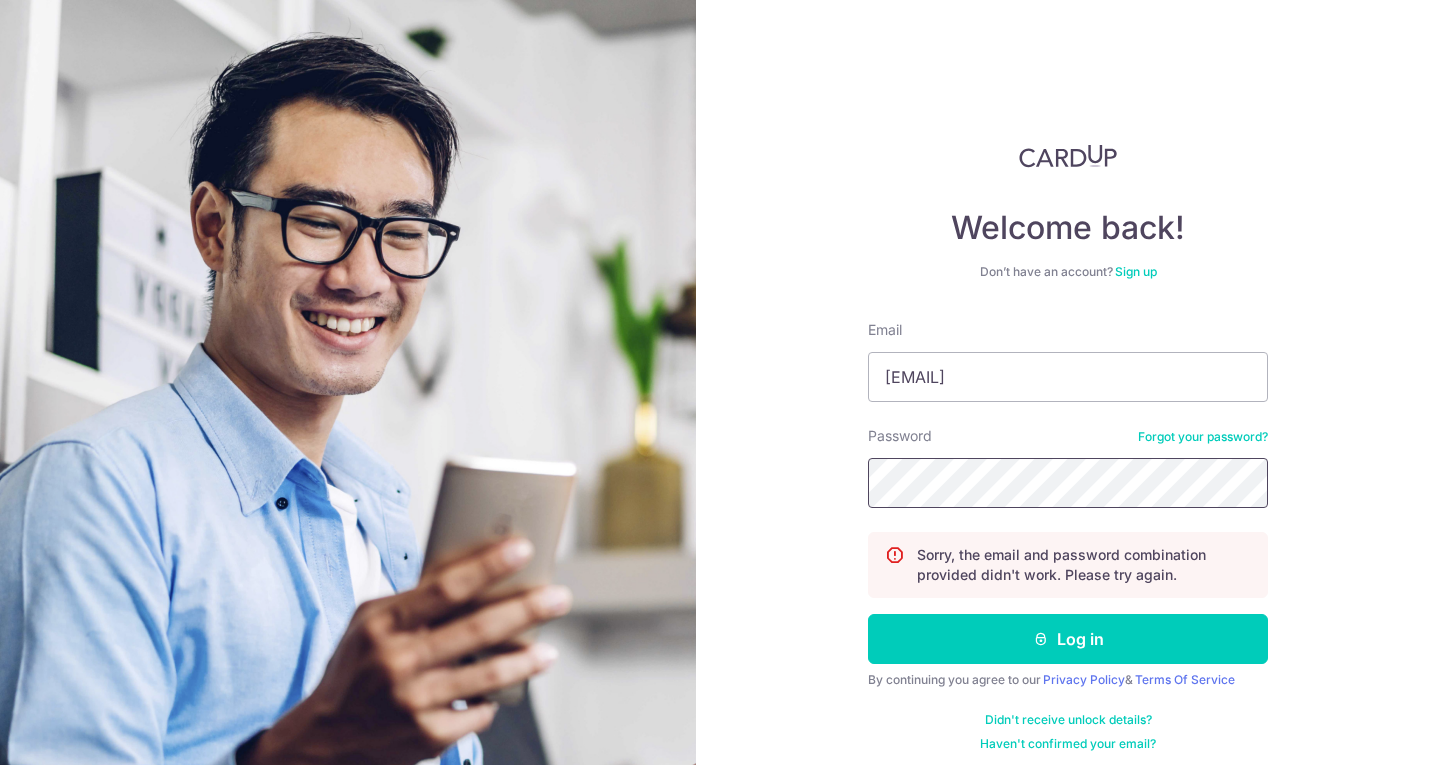 click on "Log in" at bounding box center (1068, 639) 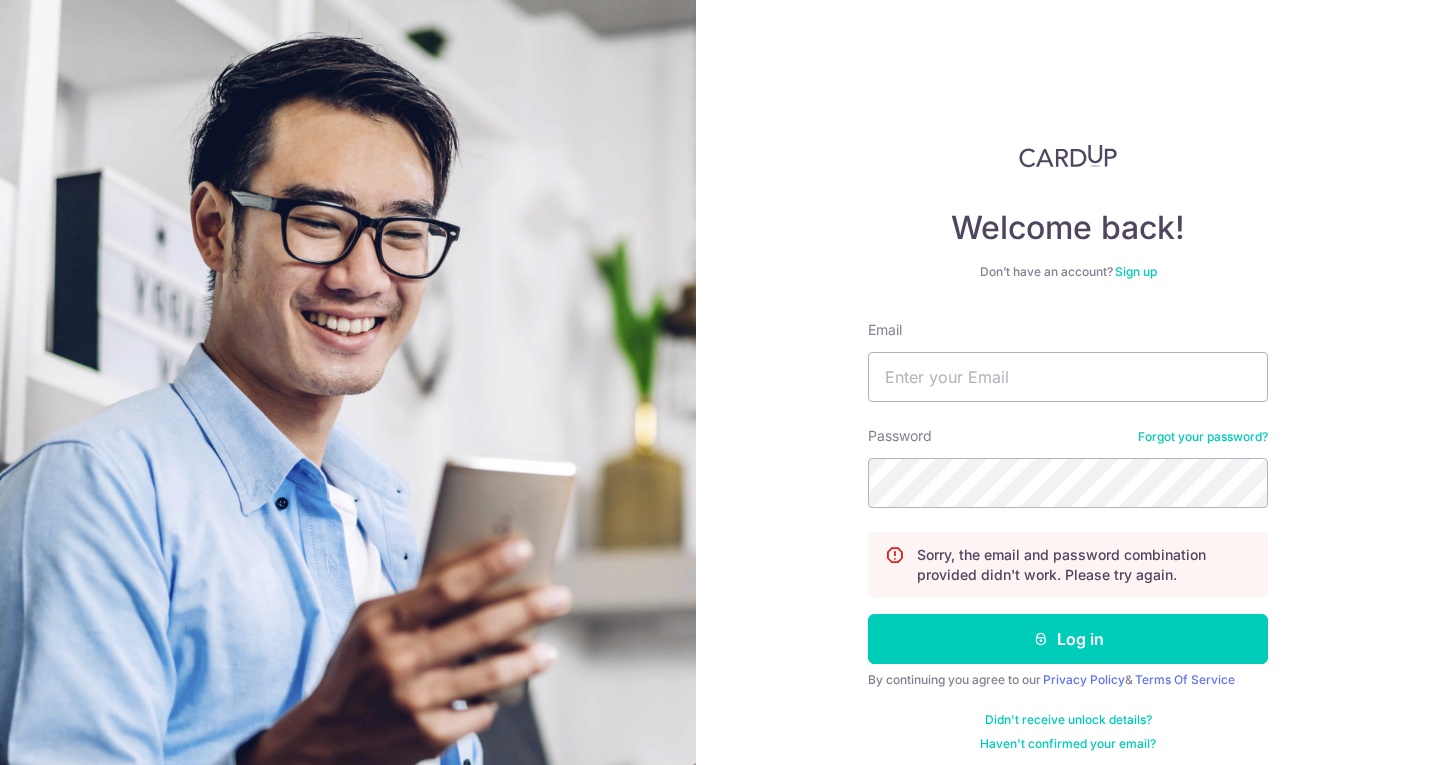 scroll, scrollTop: 0, scrollLeft: 0, axis: both 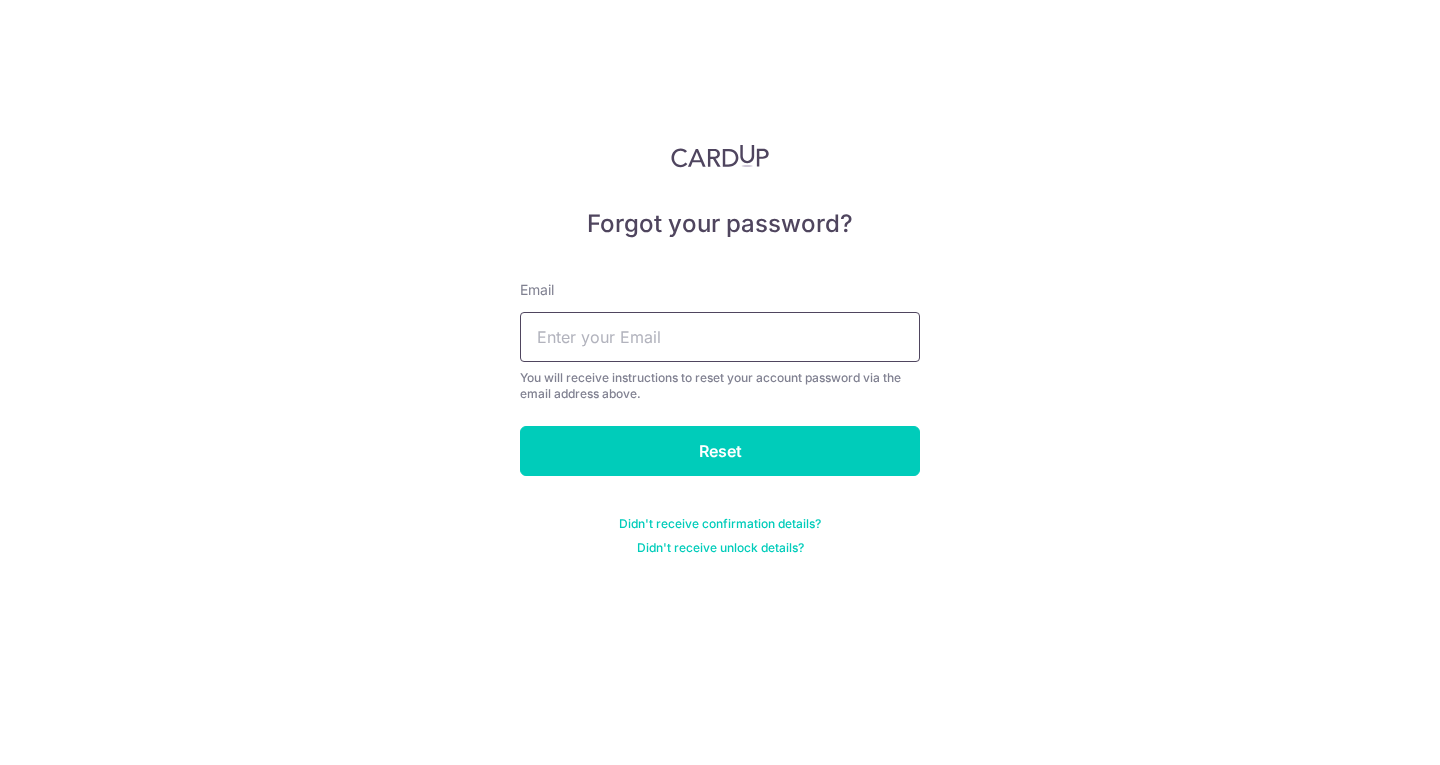 click at bounding box center (720, 337) 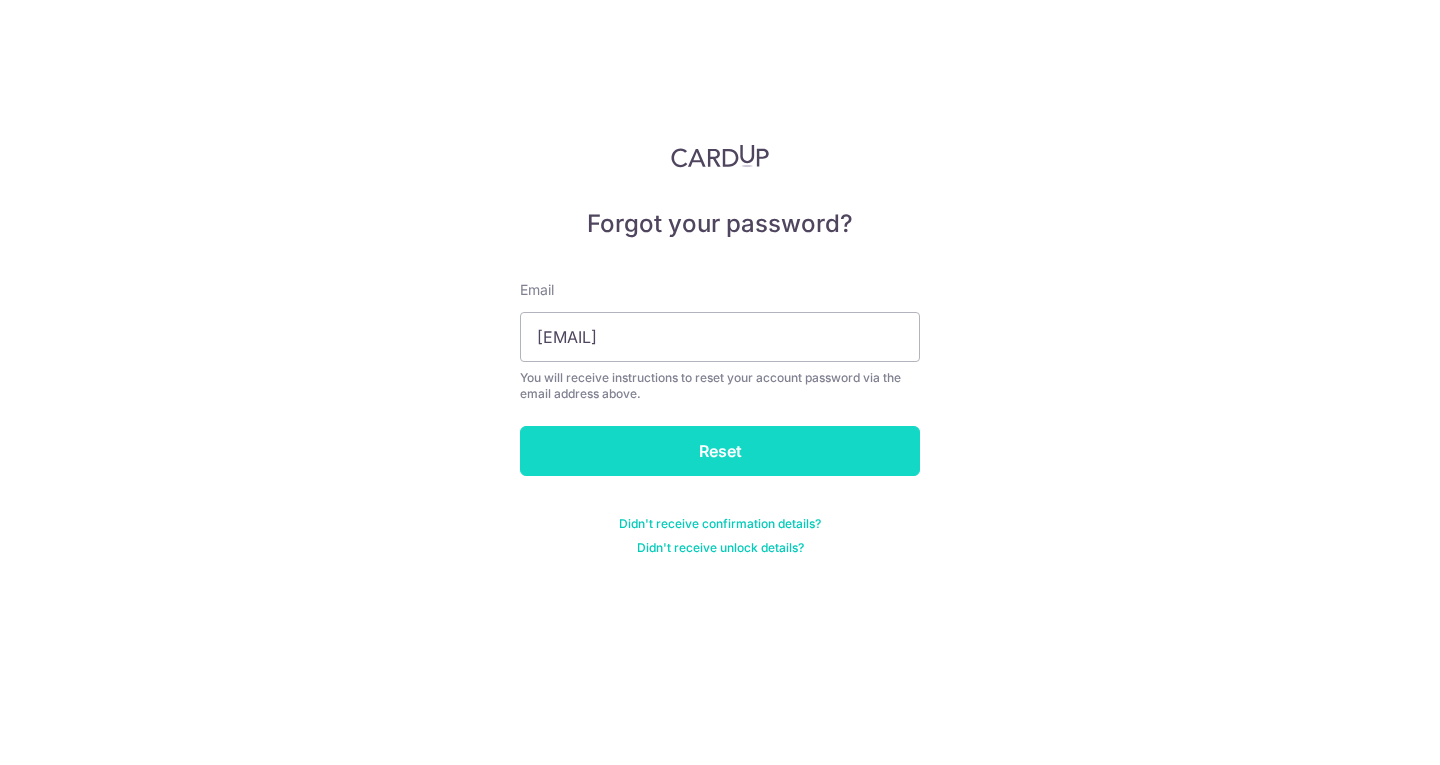 click on "Reset" at bounding box center (720, 451) 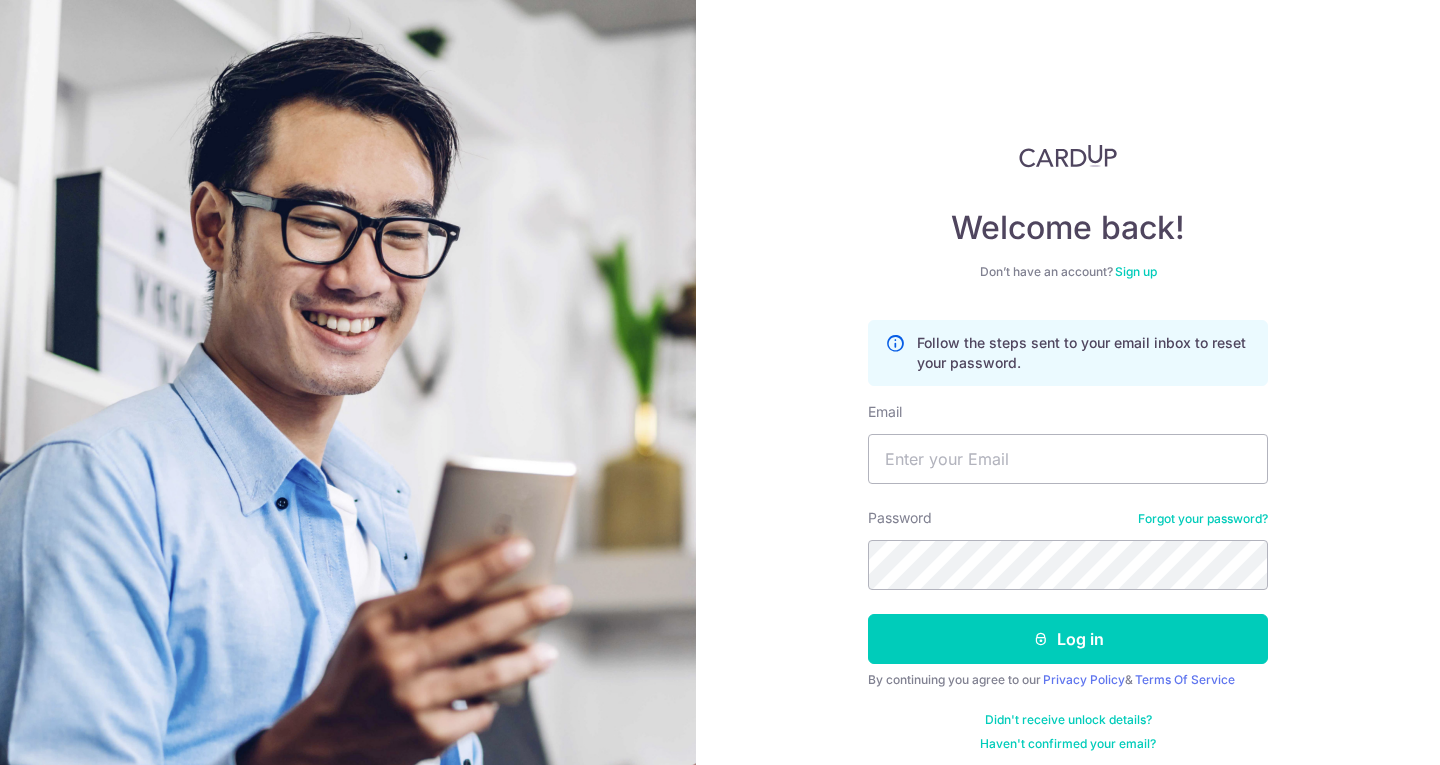 scroll, scrollTop: 0, scrollLeft: 0, axis: both 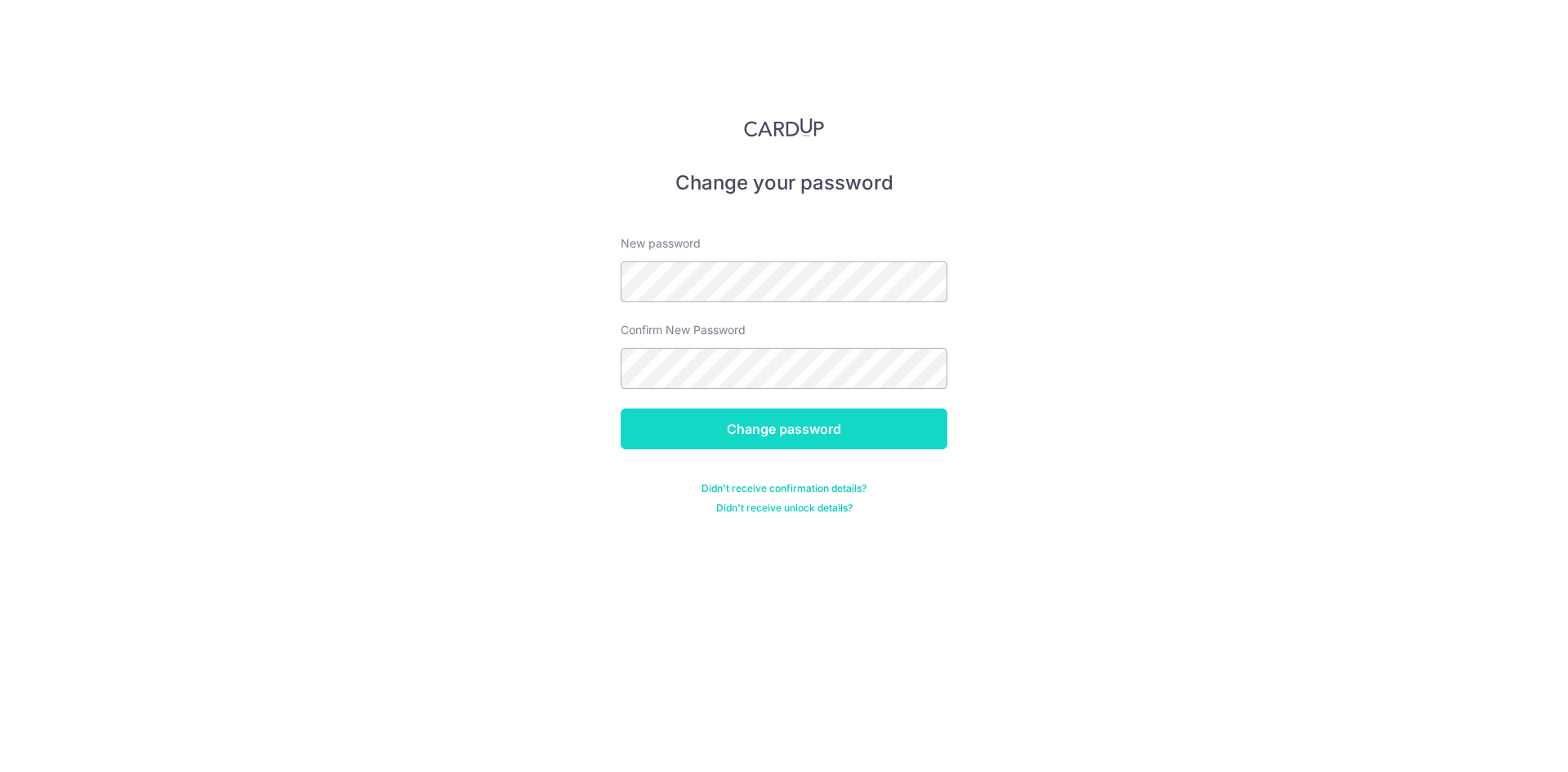 click on "Change password" at bounding box center (784, 429) 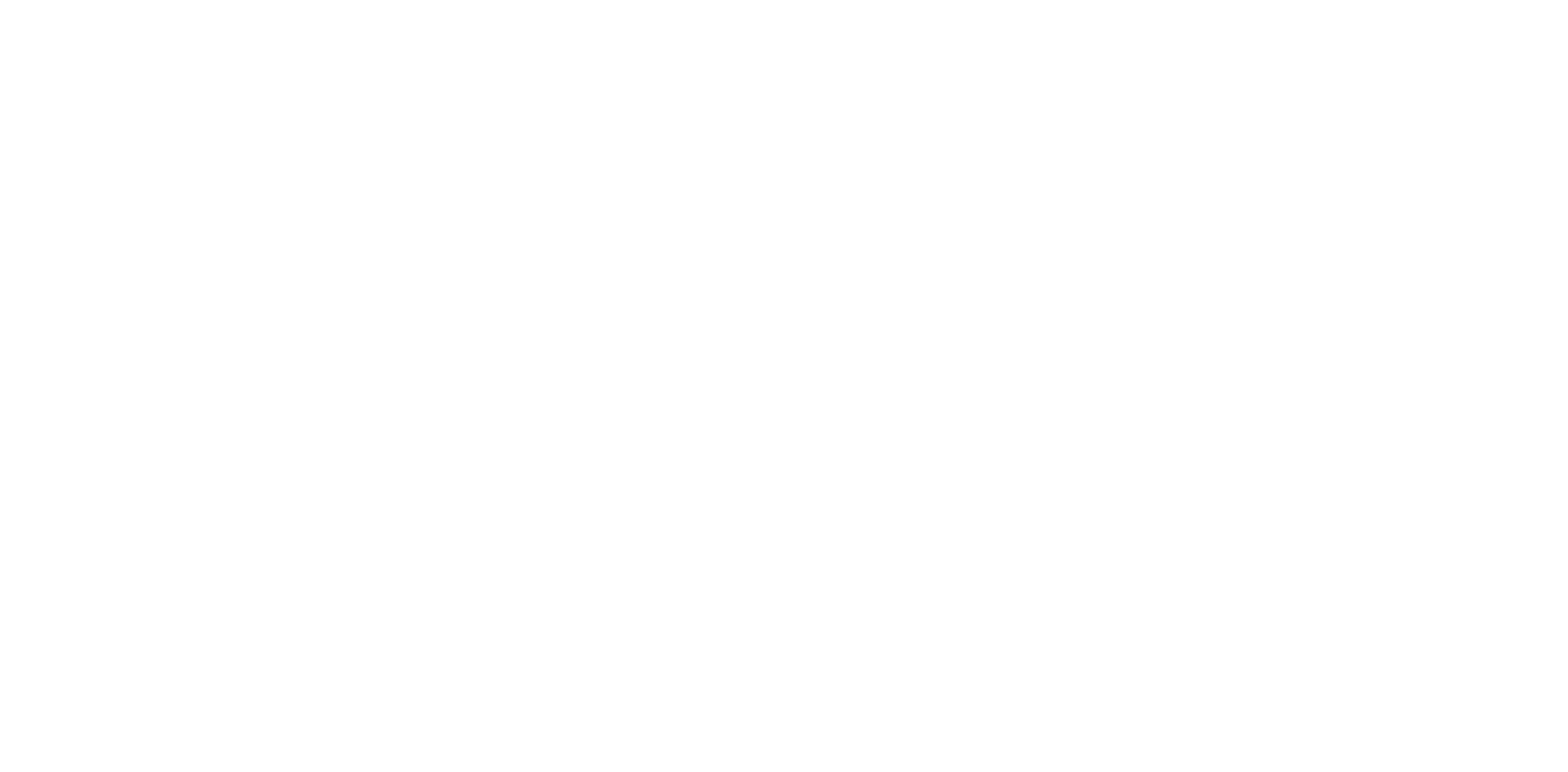 scroll, scrollTop: 0, scrollLeft: 0, axis: both 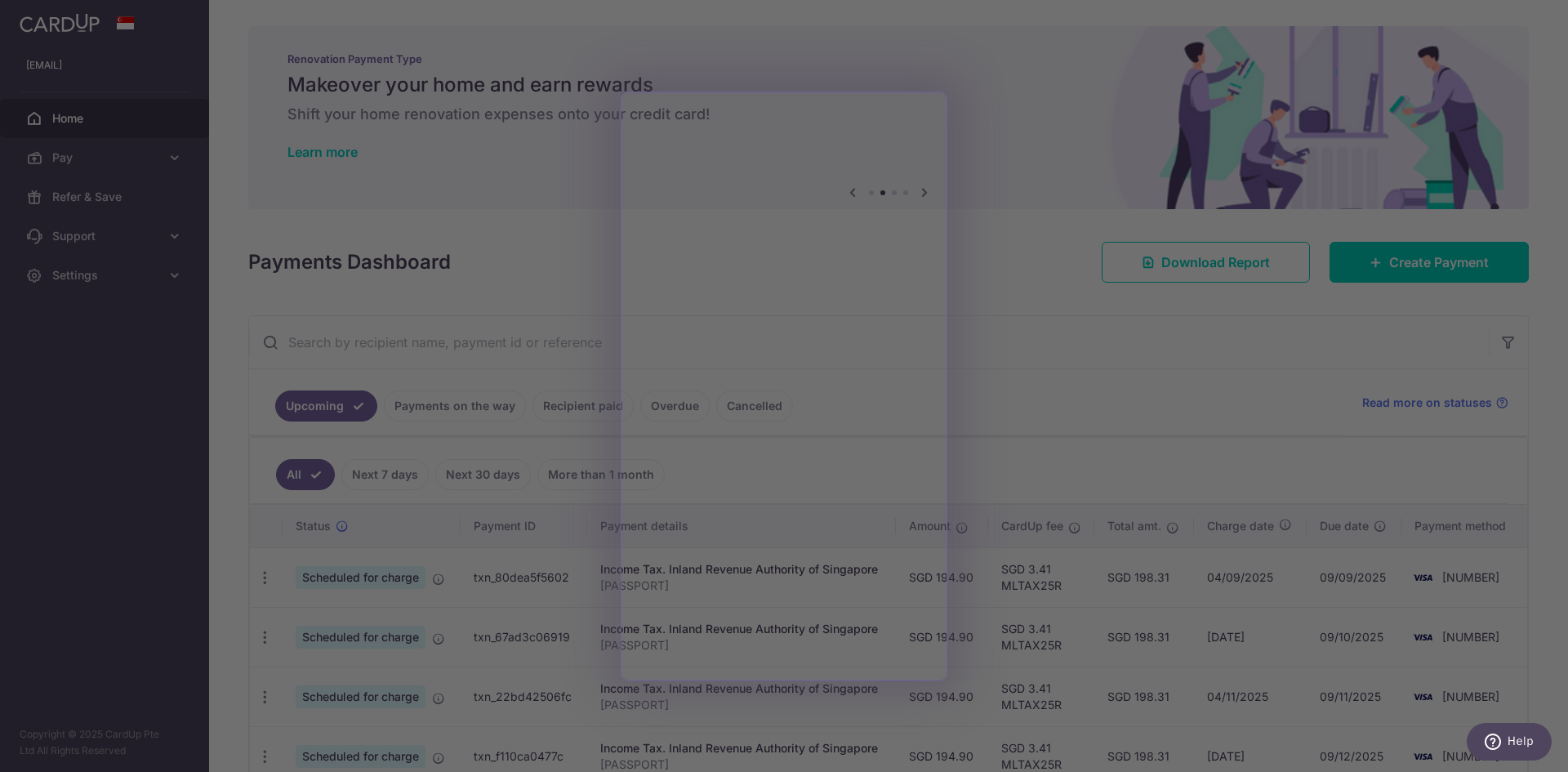 click at bounding box center (791, 390) 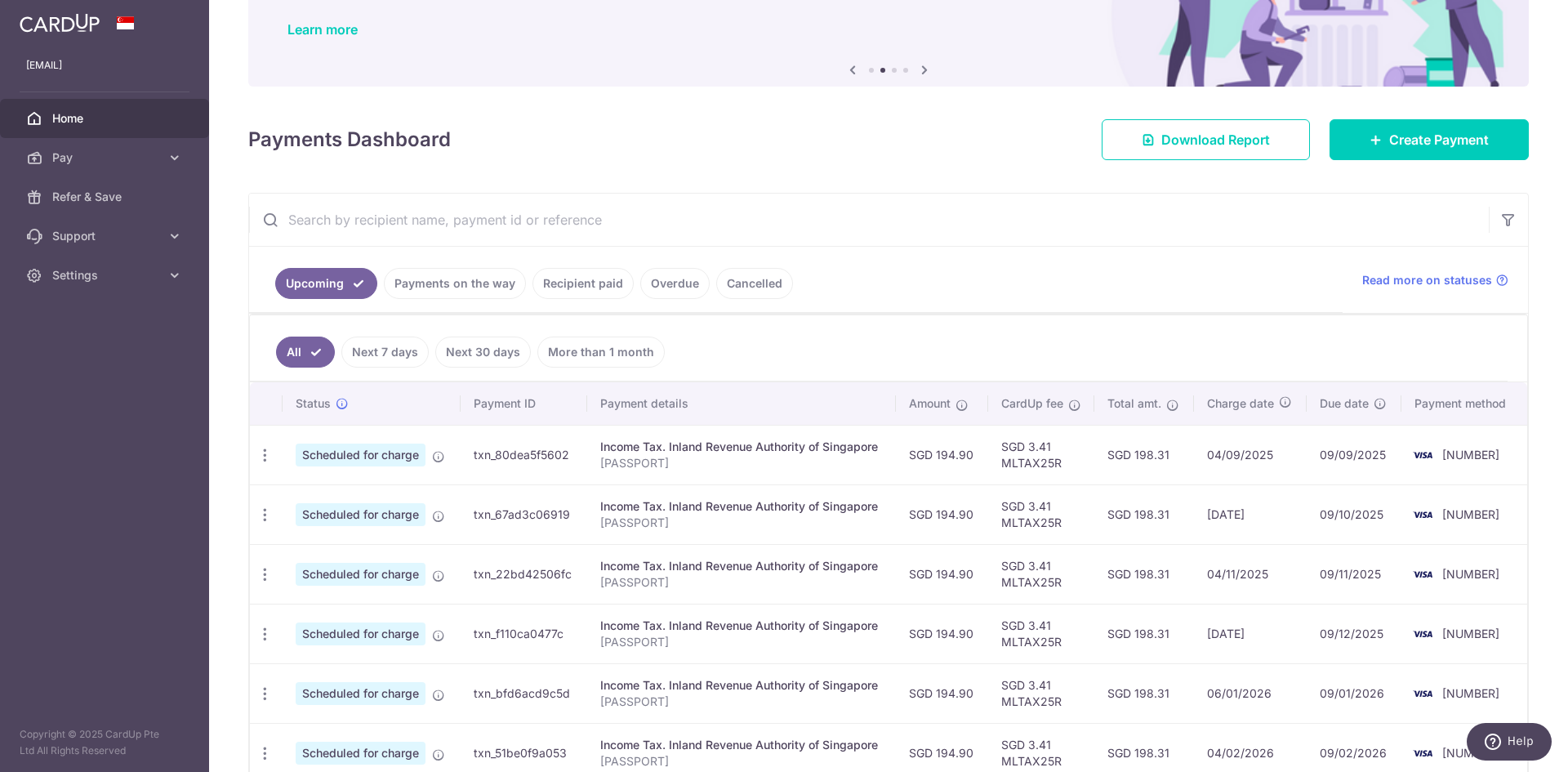 scroll, scrollTop: 163, scrollLeft: 0, axis: vertical 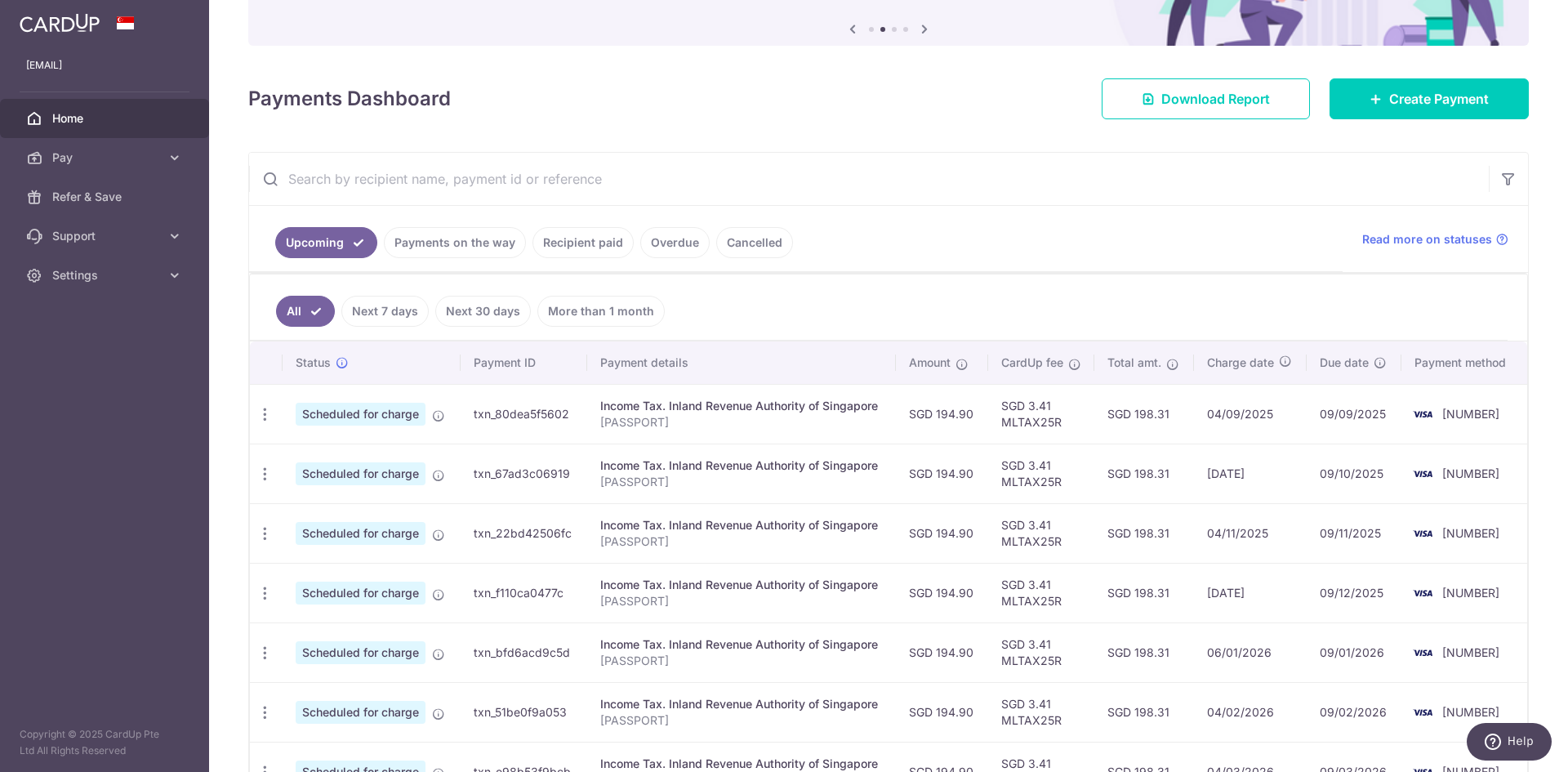 click on "Recipient paid" at bounding box center (583, 243) 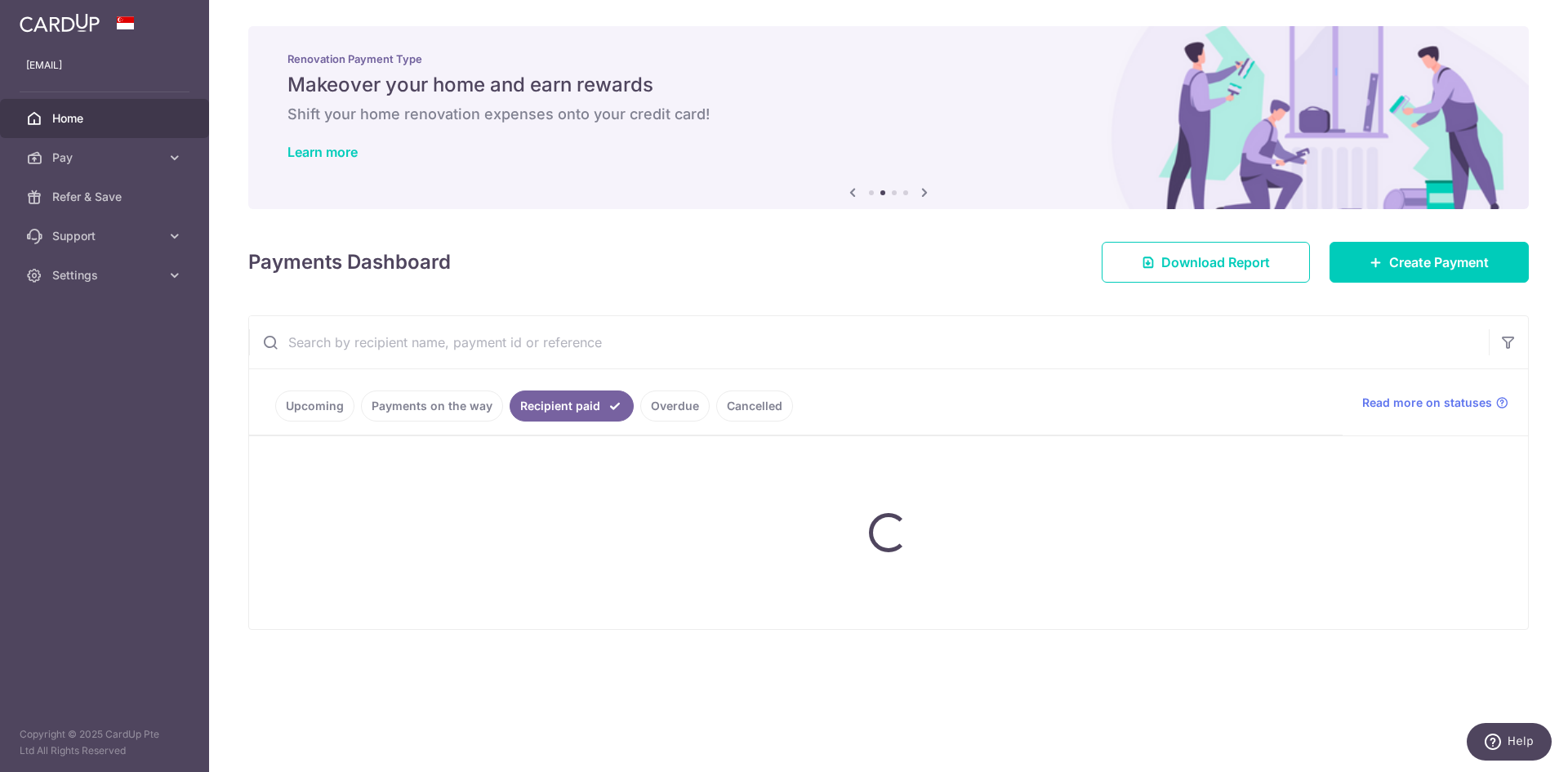 scroll, scrollTop: 0, scrollLeft: 0, axis: both 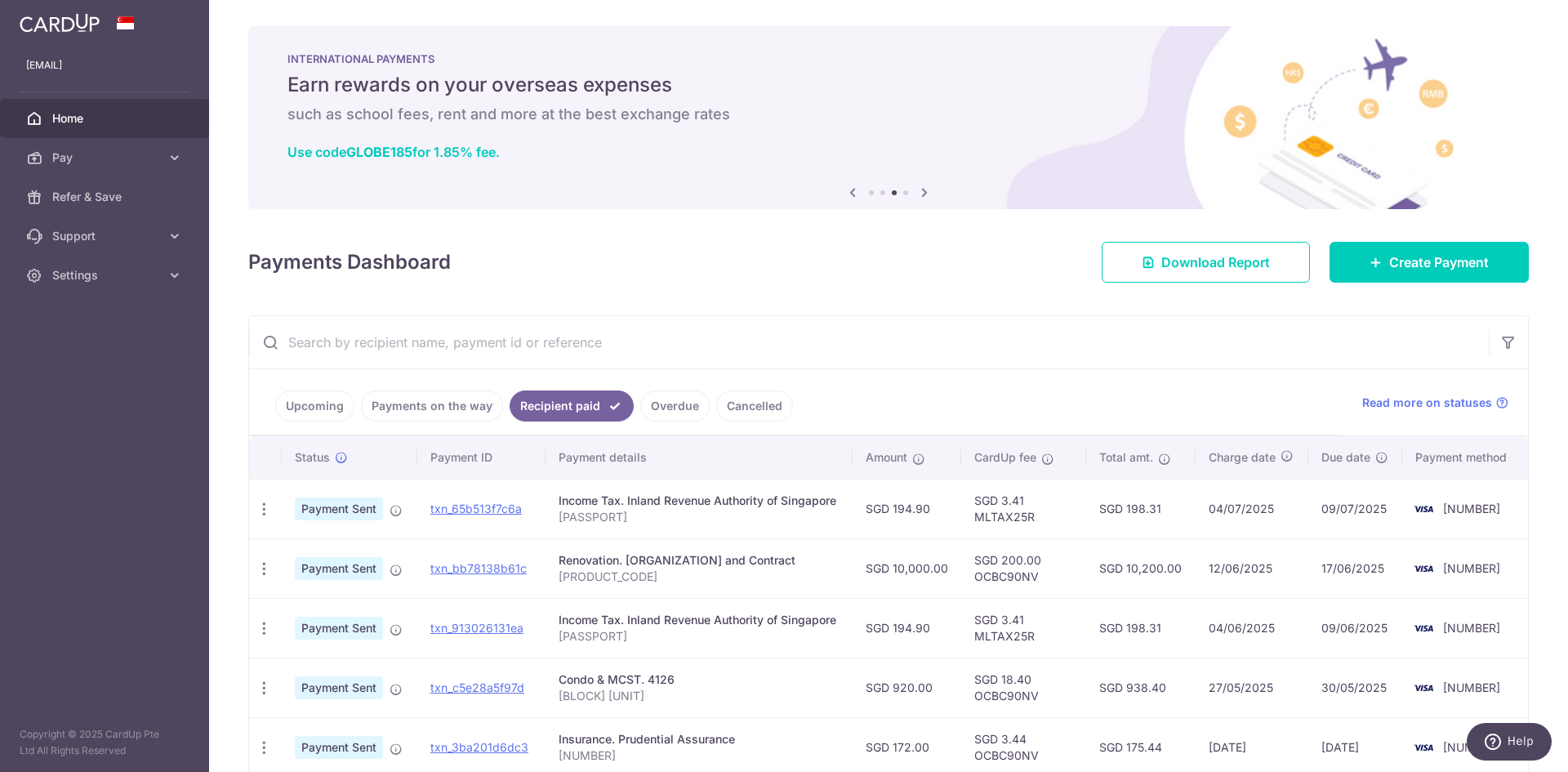 click on "Overdue" at bounding box center [675, 406] 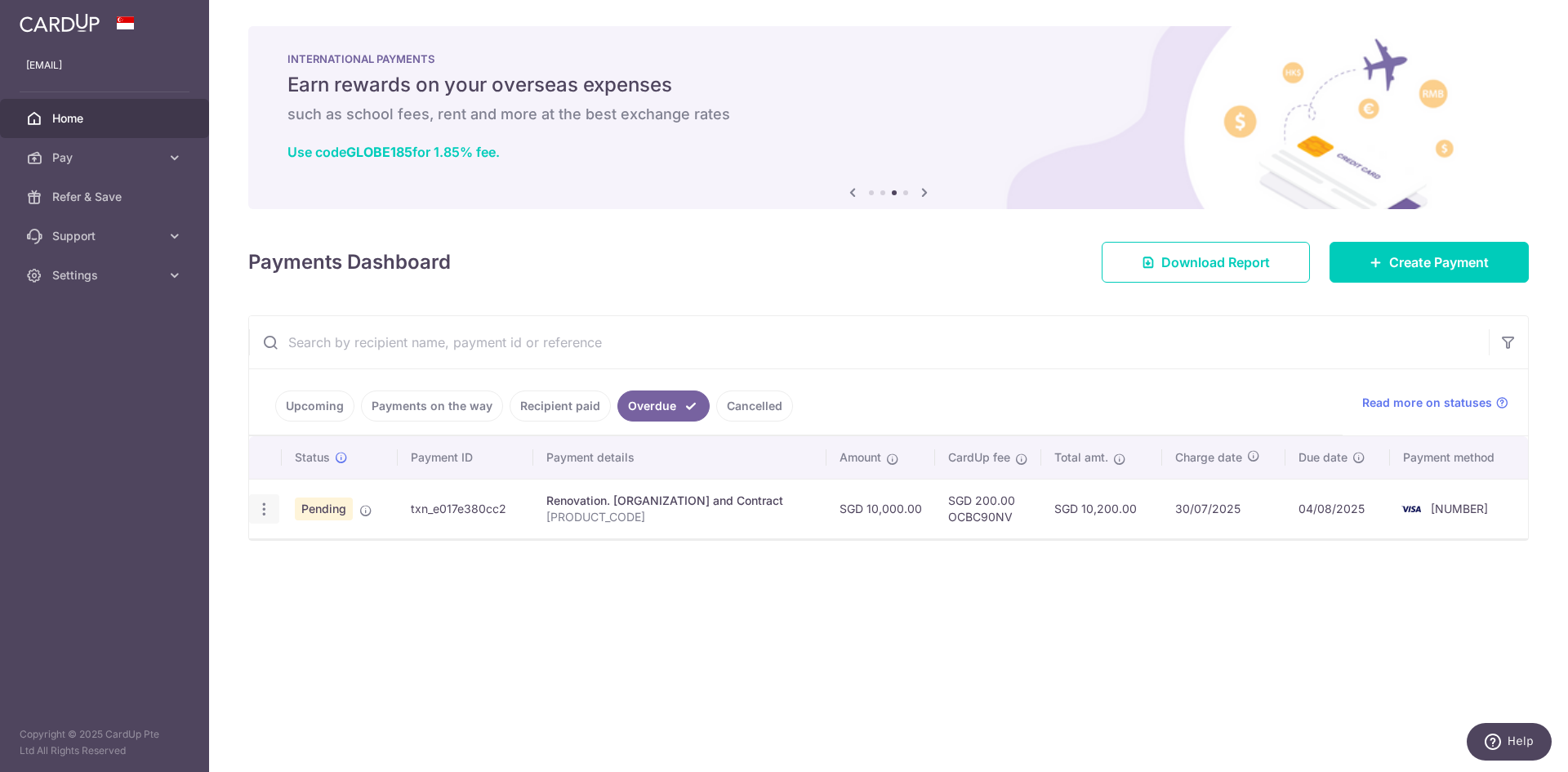 click at bounding box center [264, 509] 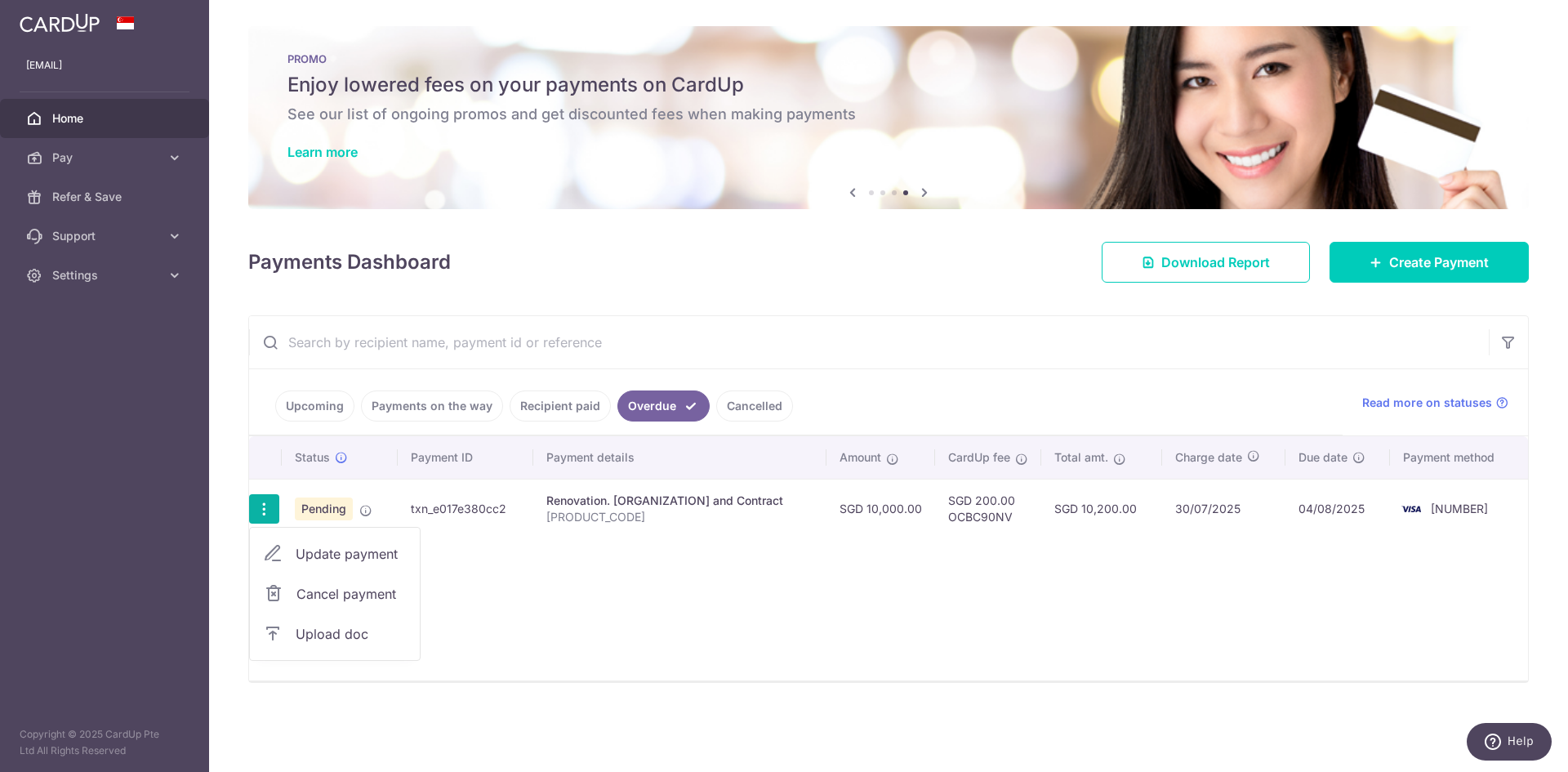 click on "Pending" at bounding box center (323, 509) 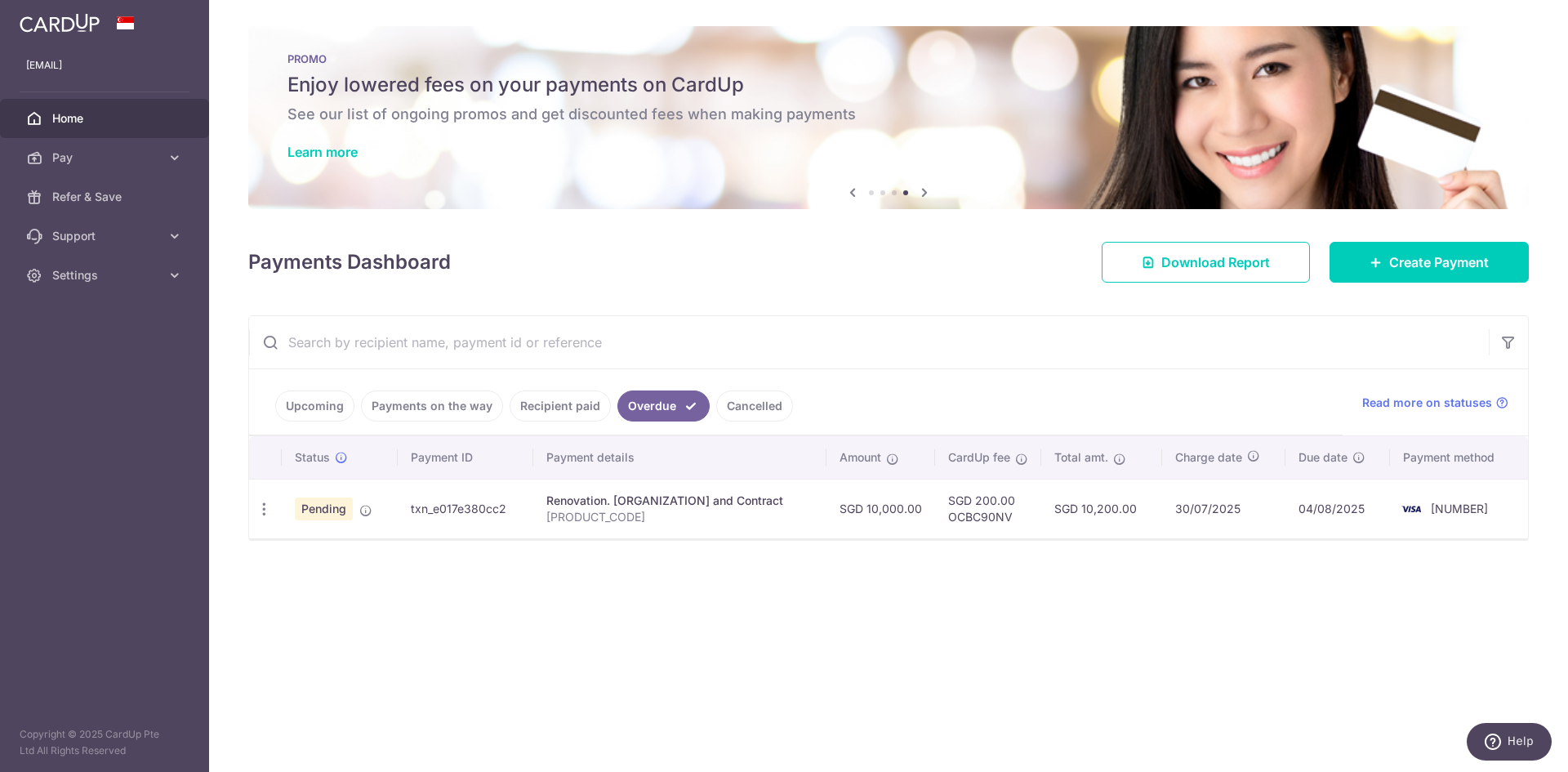click on "Pending" at bounding box center [323, 509] 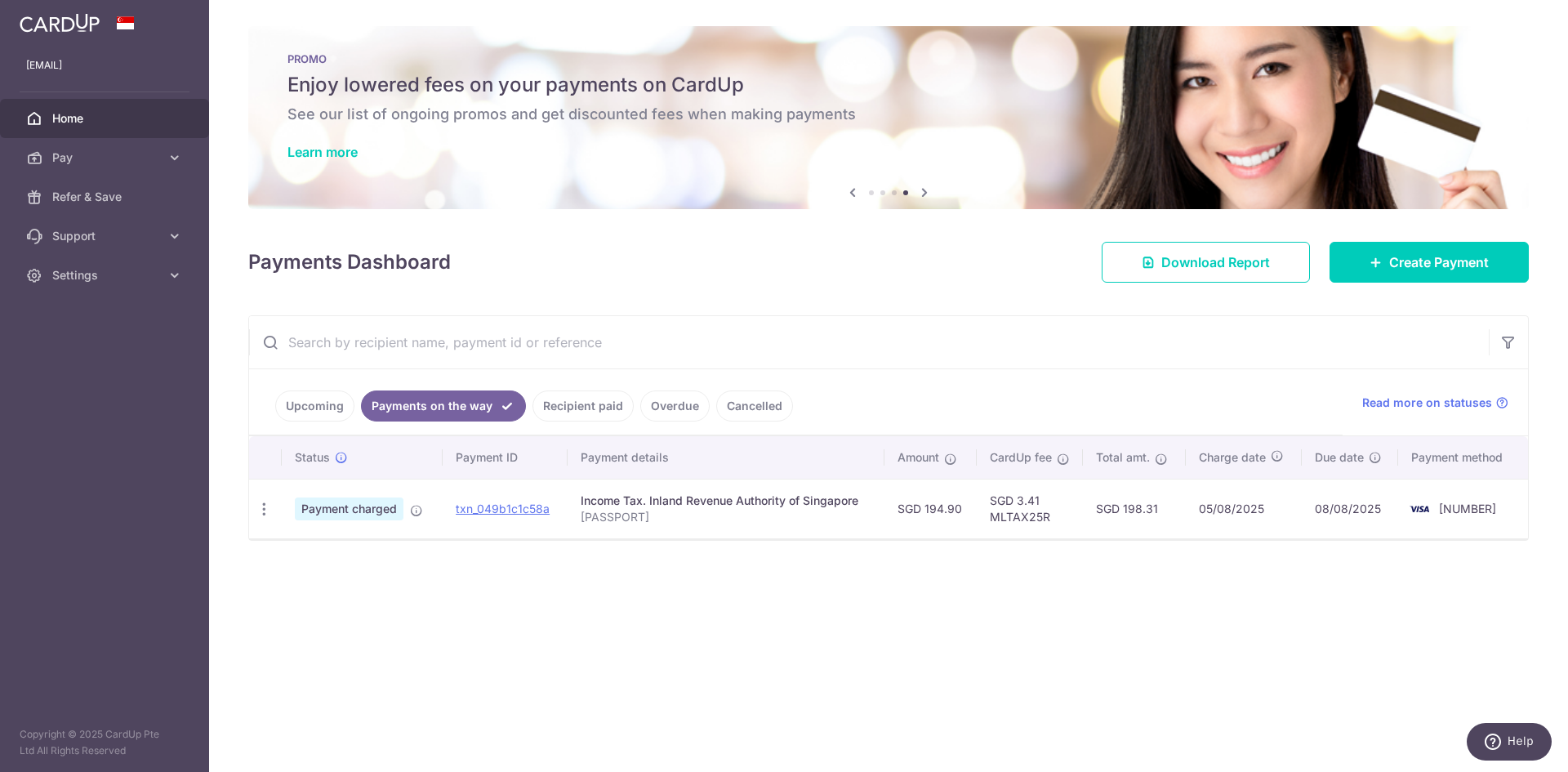 click on "Recipient paid" at bounding box center (583, 406) 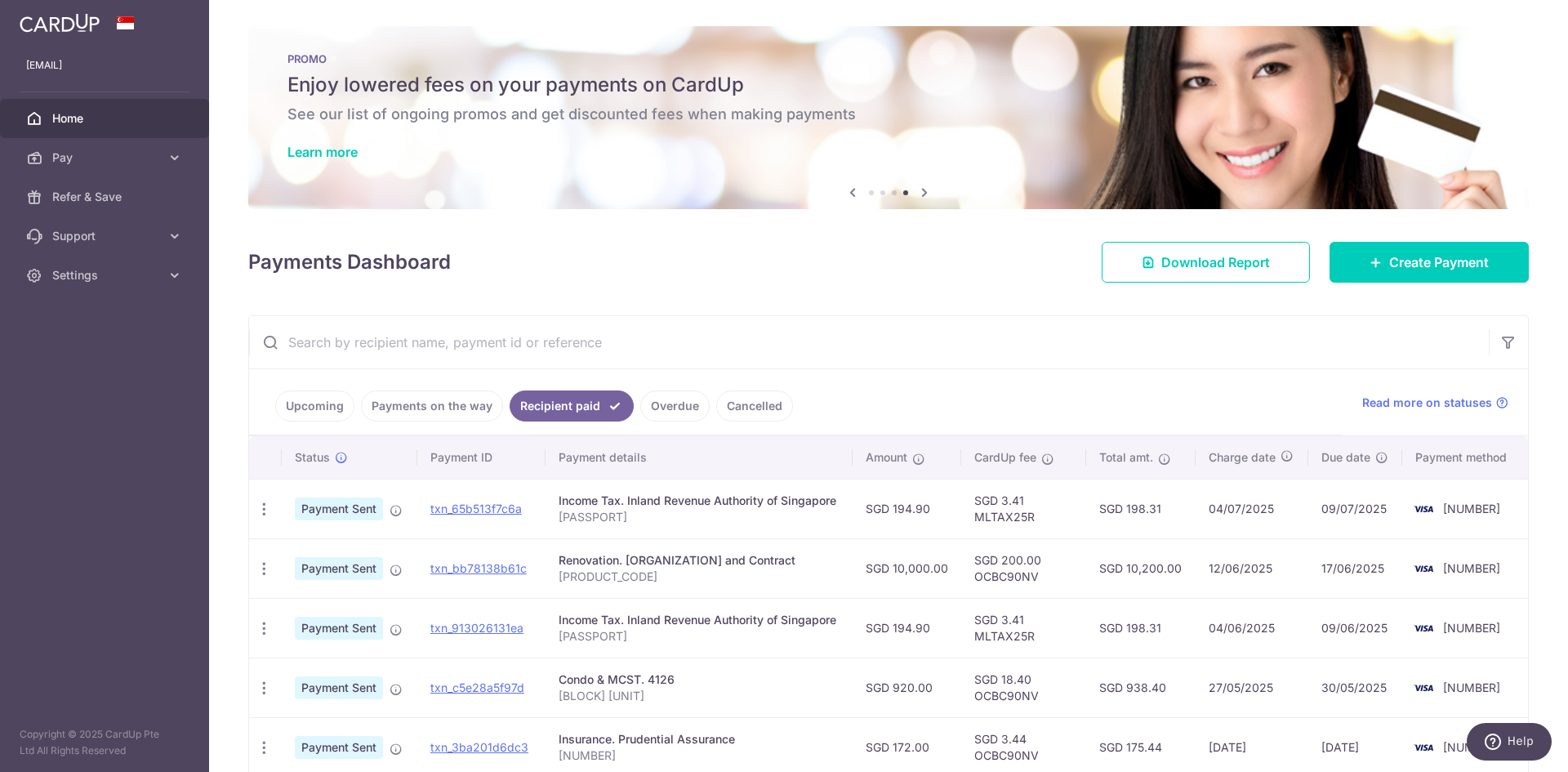 click on "Overdue" at bounding box center [675, 406] 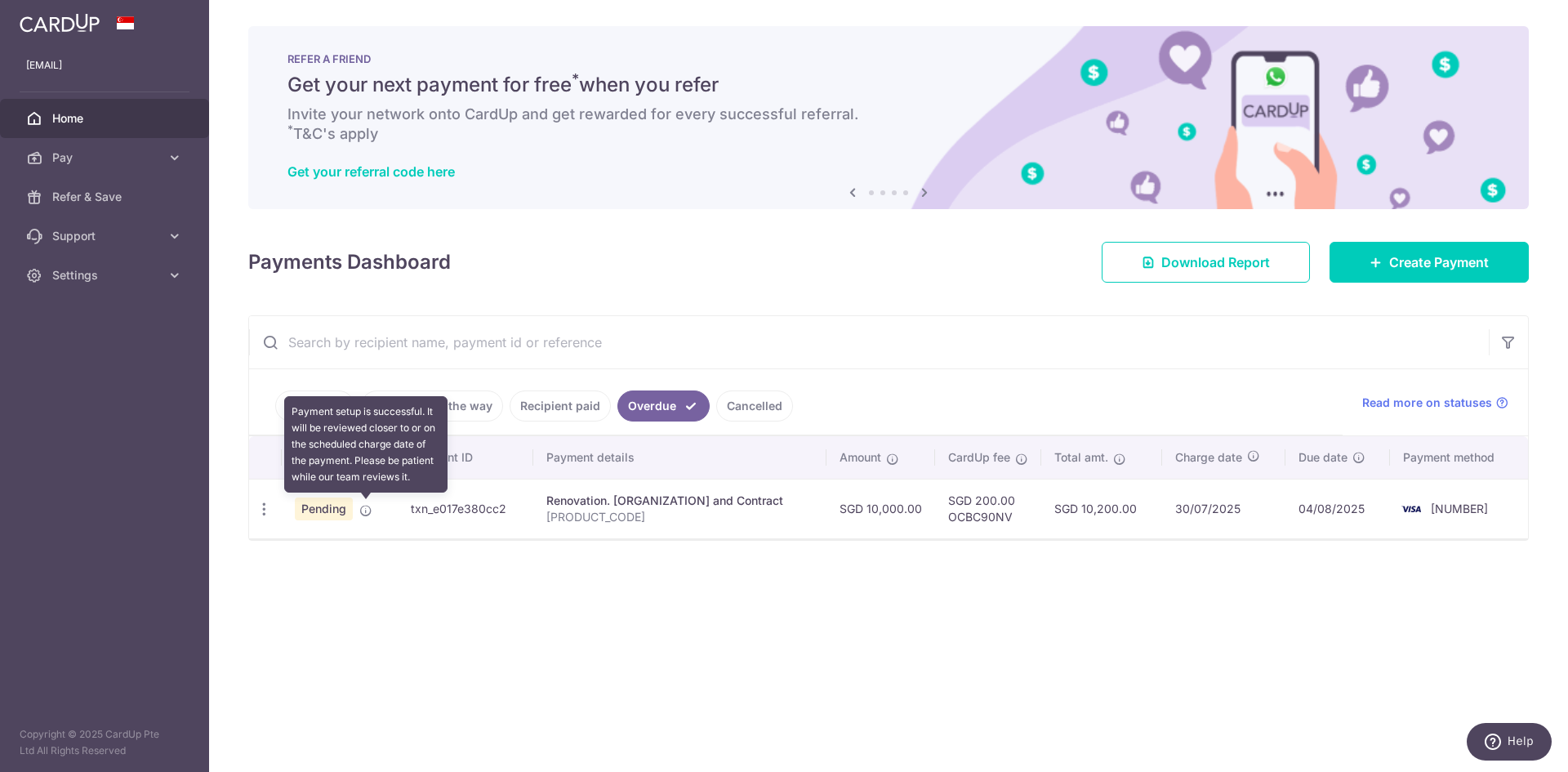 click at bounding box center [366, 511] 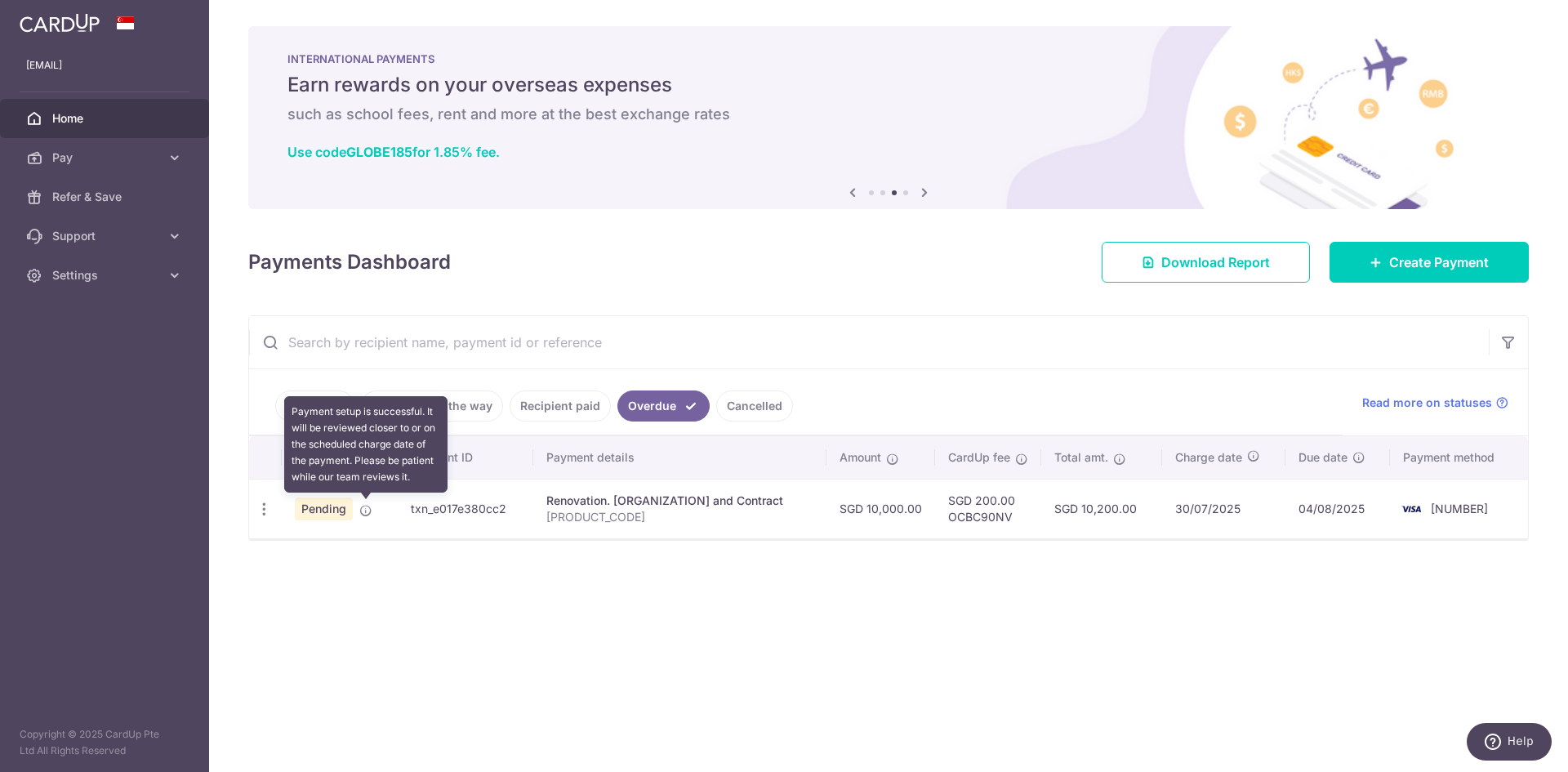 click at bounding box center [366, 511] 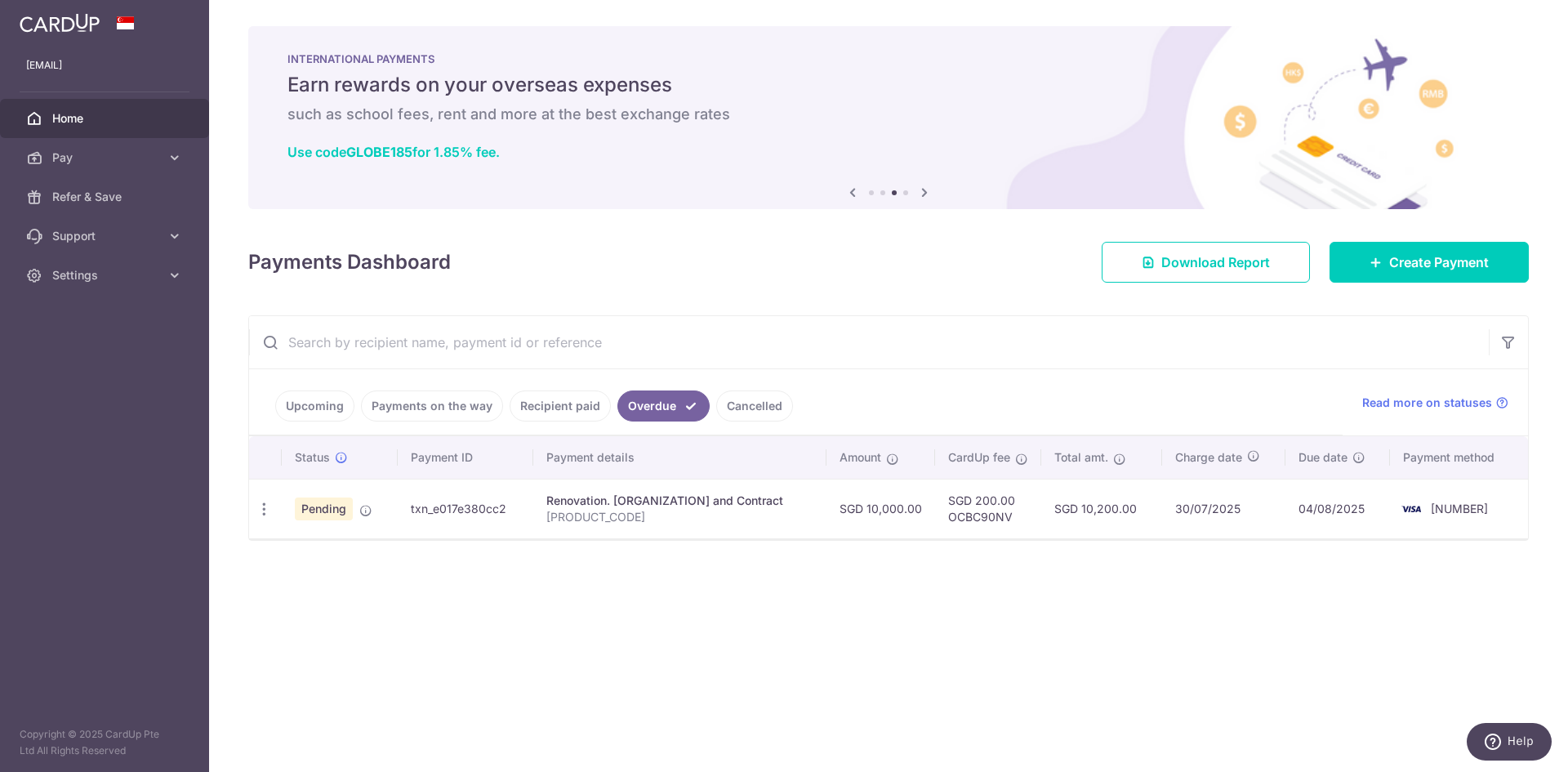 click on "txn_e017e380cc2" at bounding box center (466, 508) 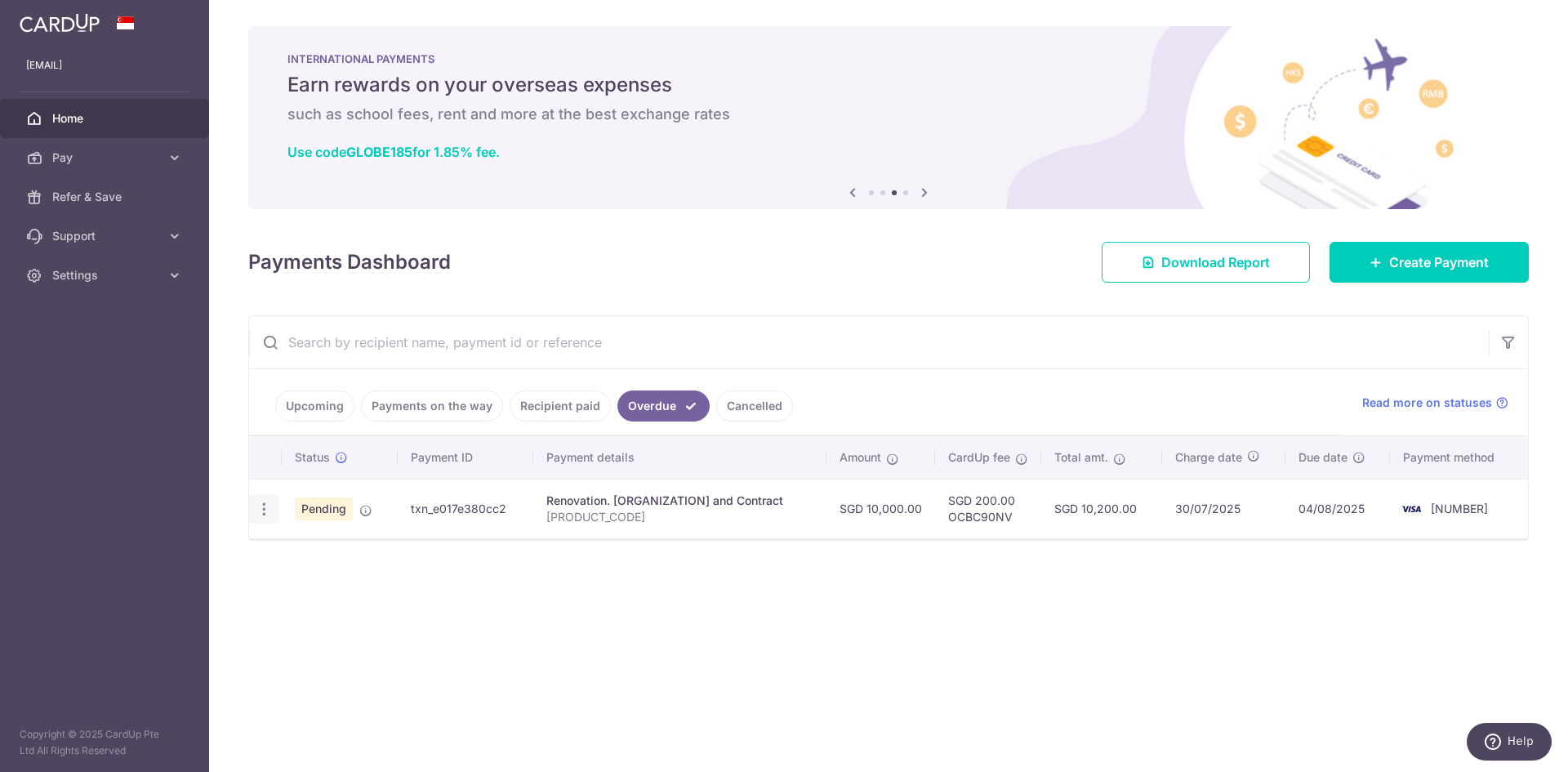 click at bounding box center [264, 509] 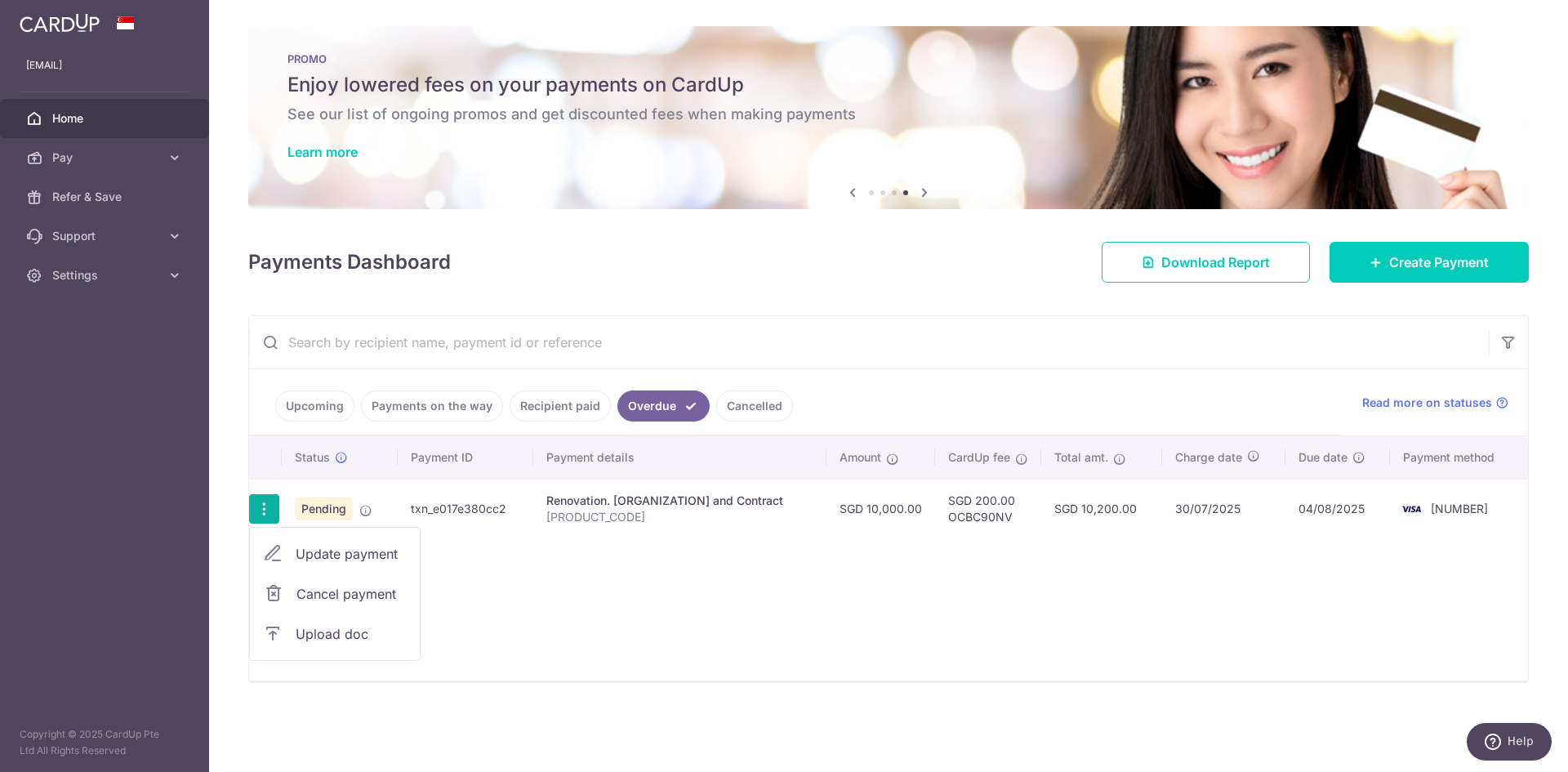 click on "Upload doc" at bounding box center [351, 634] 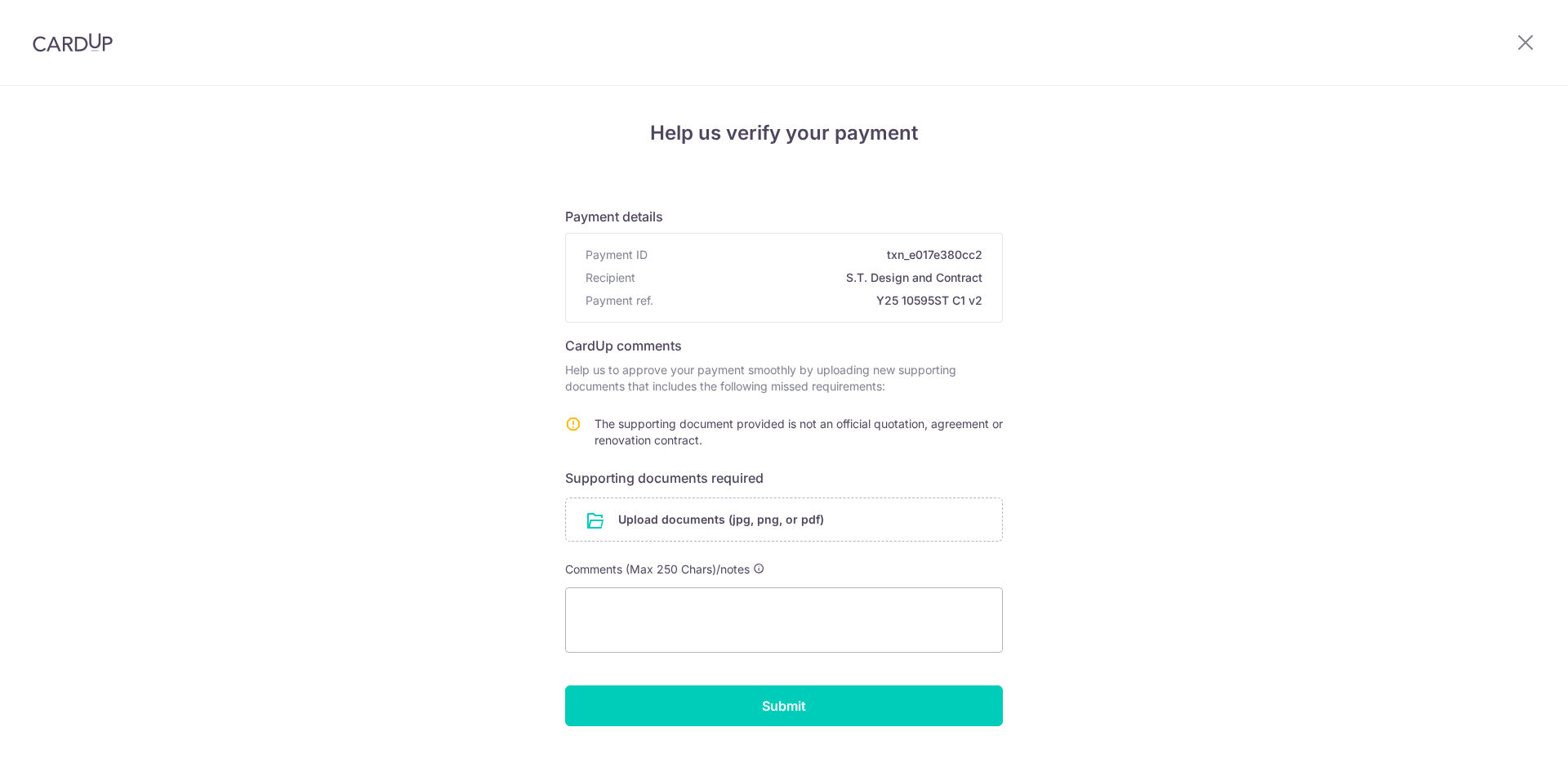 scroll, scrollTop: 0, scrollLeft: 0, axis: both 